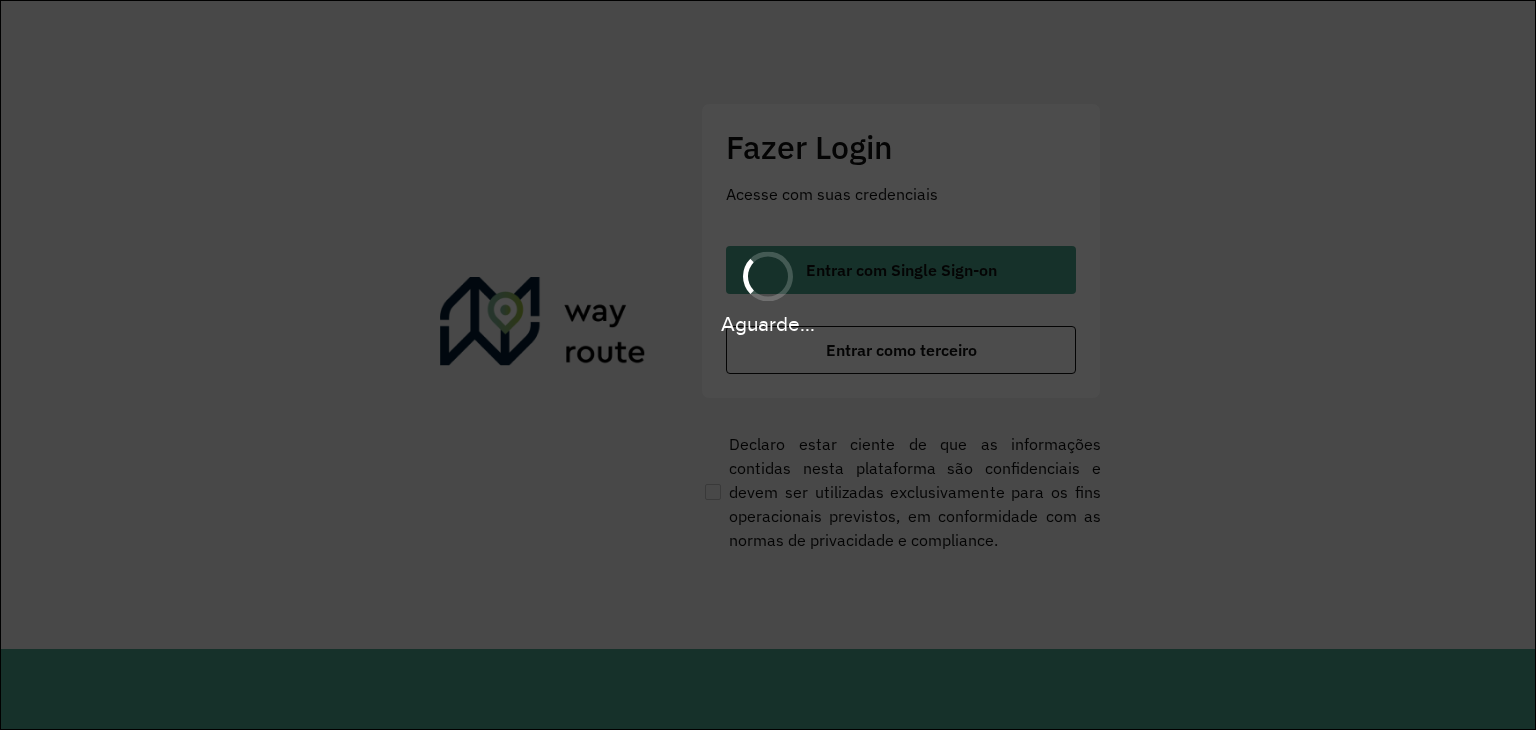 scroll, scrollTop: 0, scrollLeft: 0, axis: both 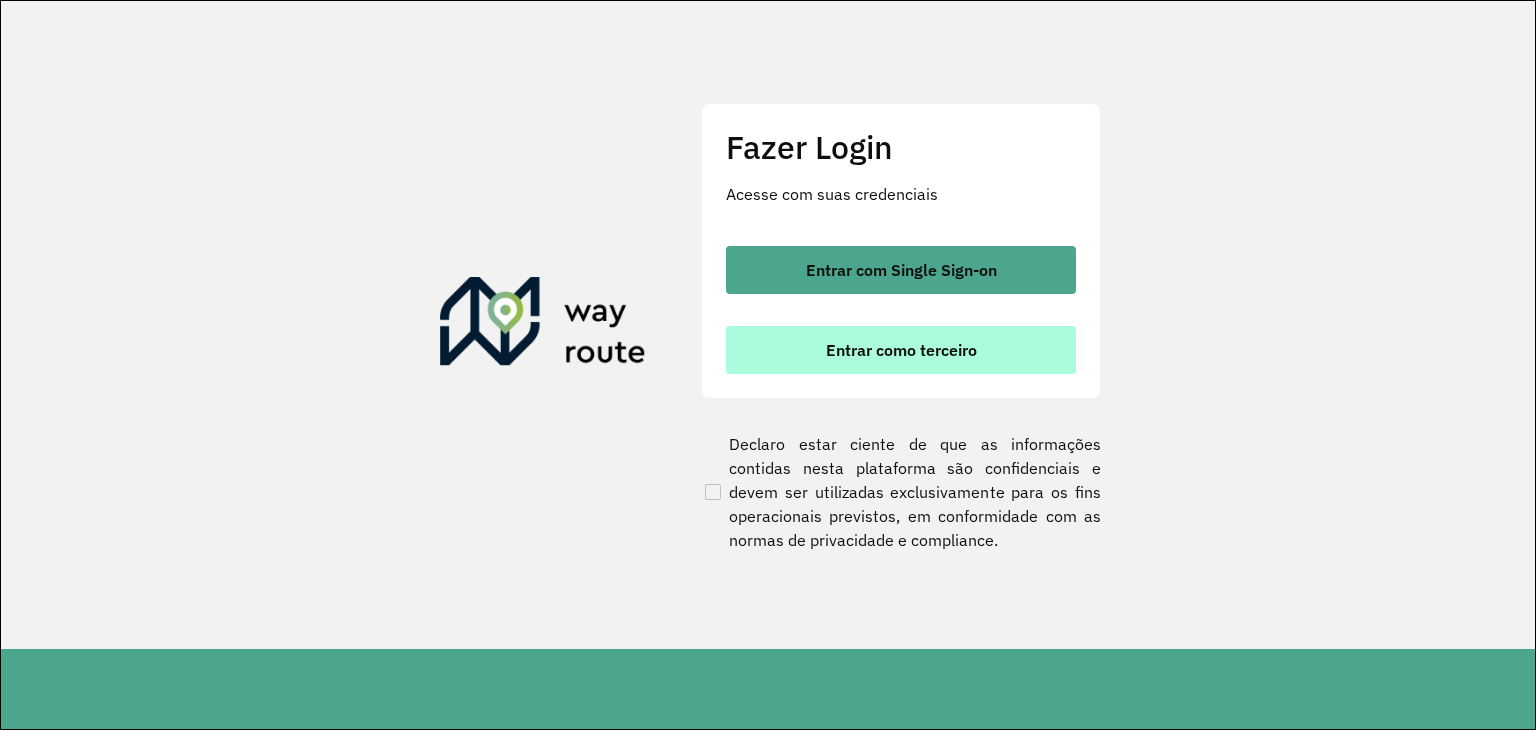 click on "Entrar como terceiro" at bounding box center [901, 350] 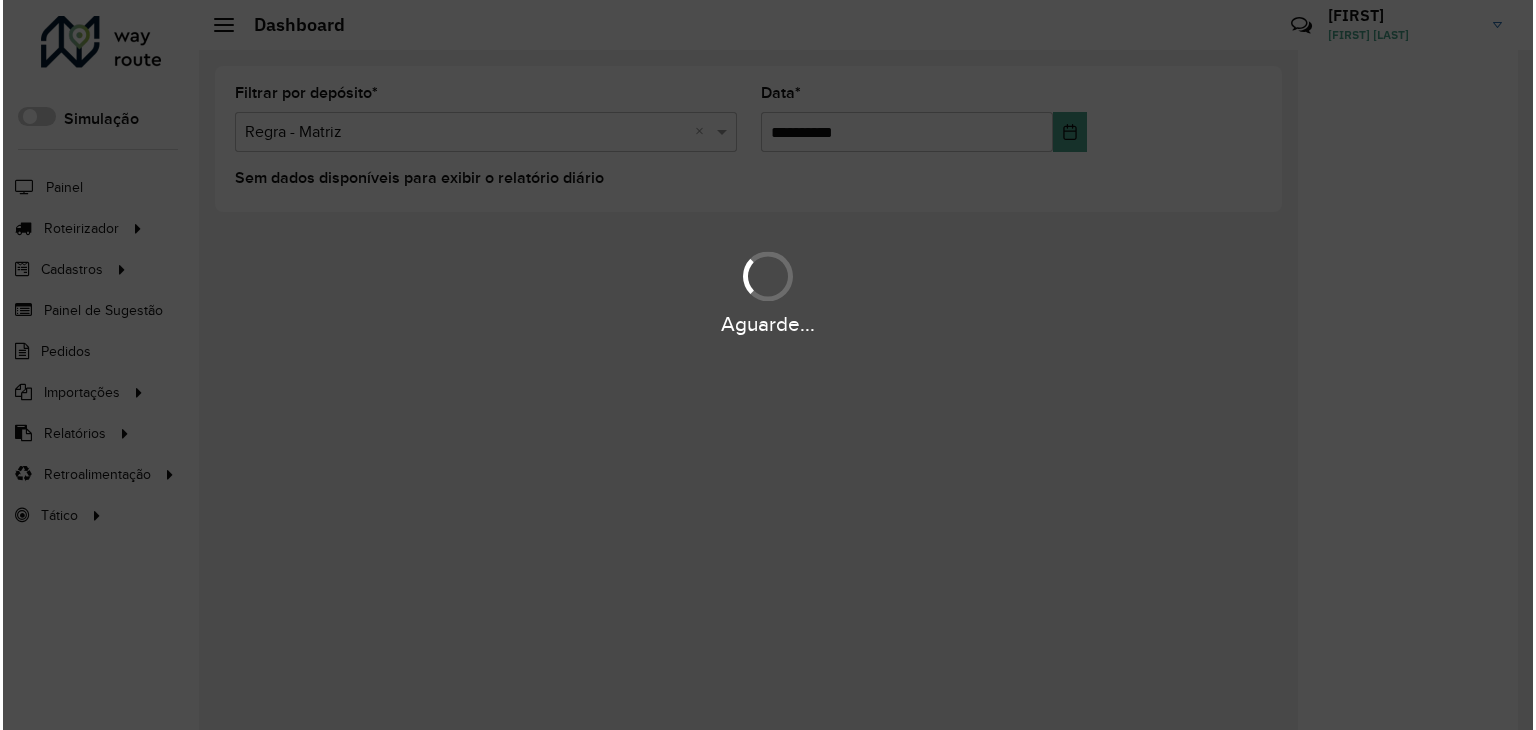 scroll, scrollTop: 0, scrollLeft: 0, axis: both 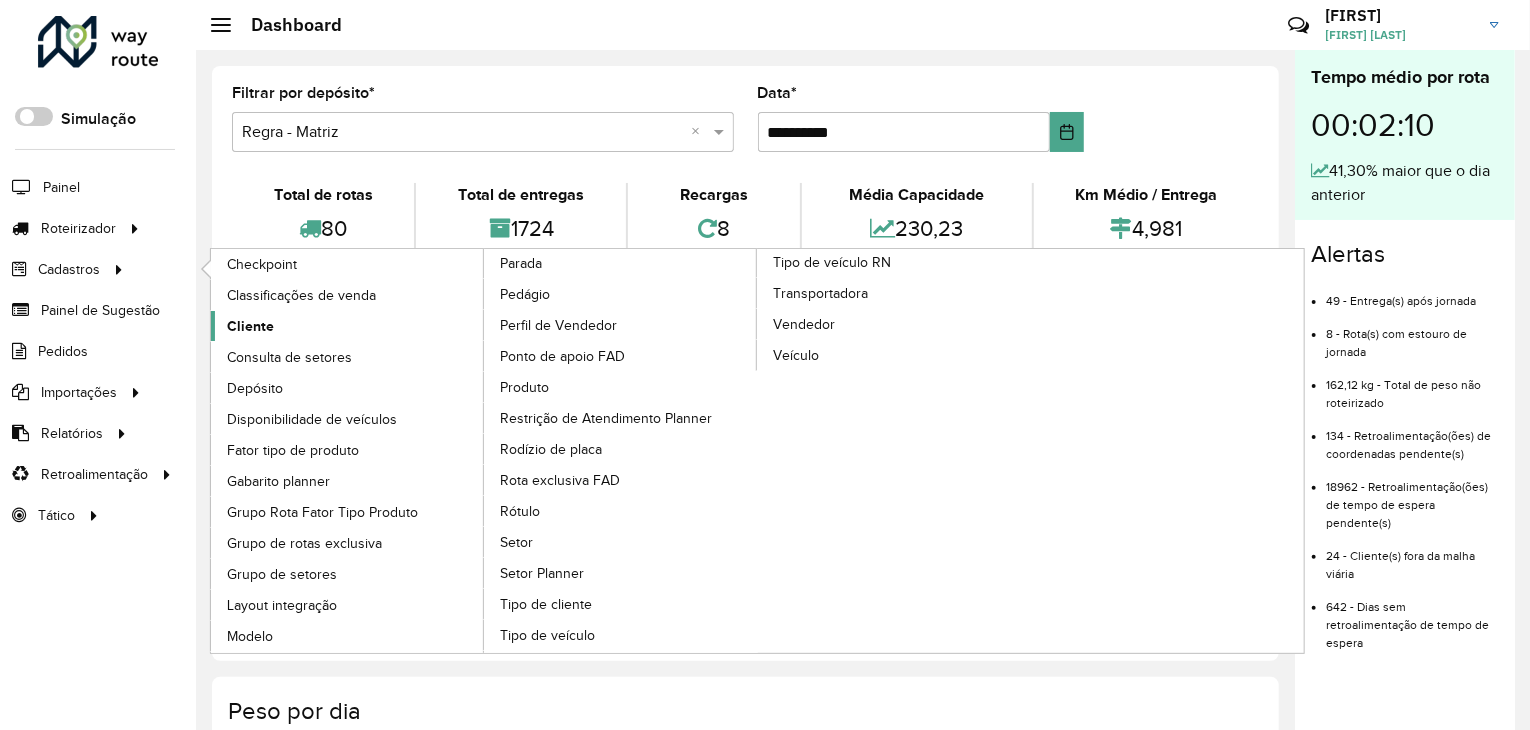 click on "Cliente" 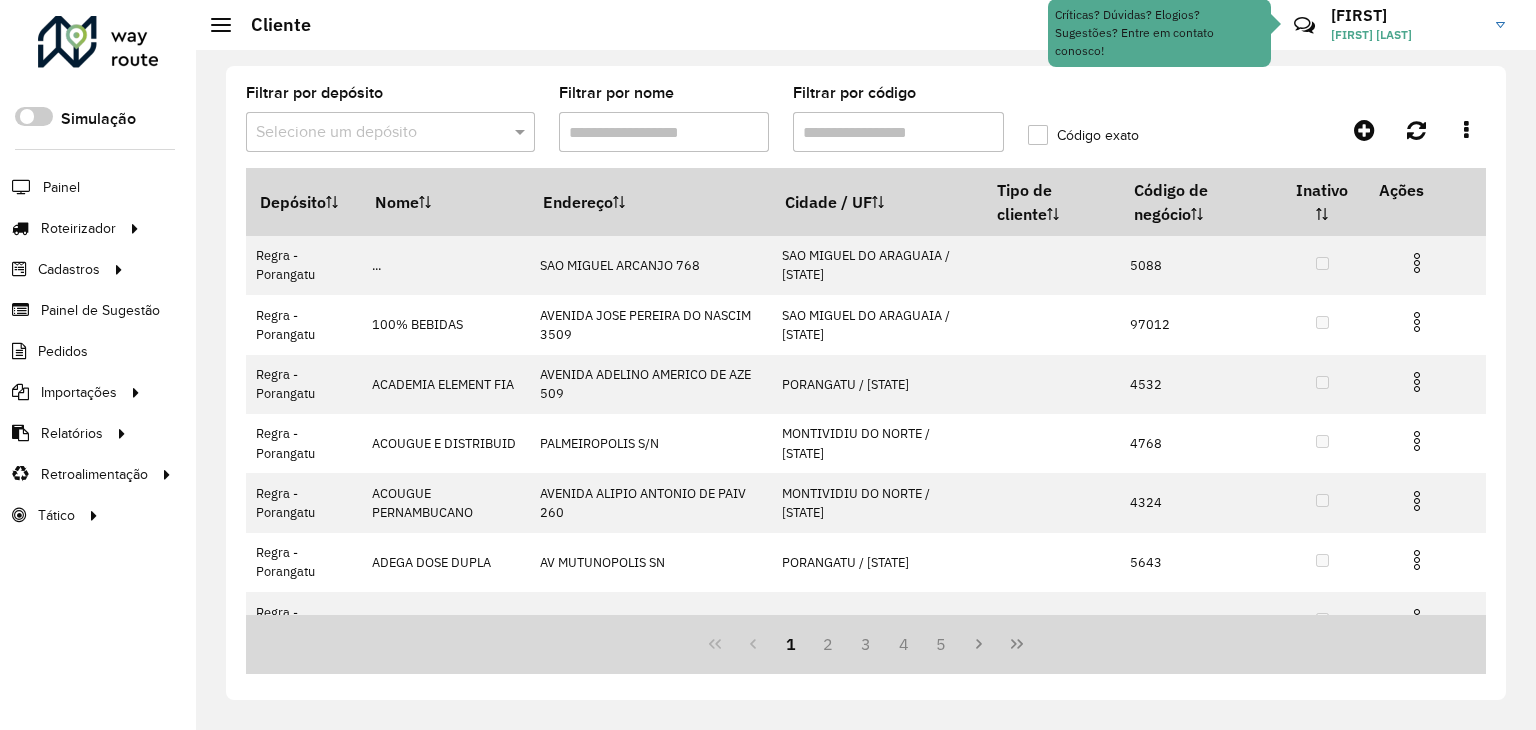 click on "Filtrar por nome" at bounding box center (664, 132) 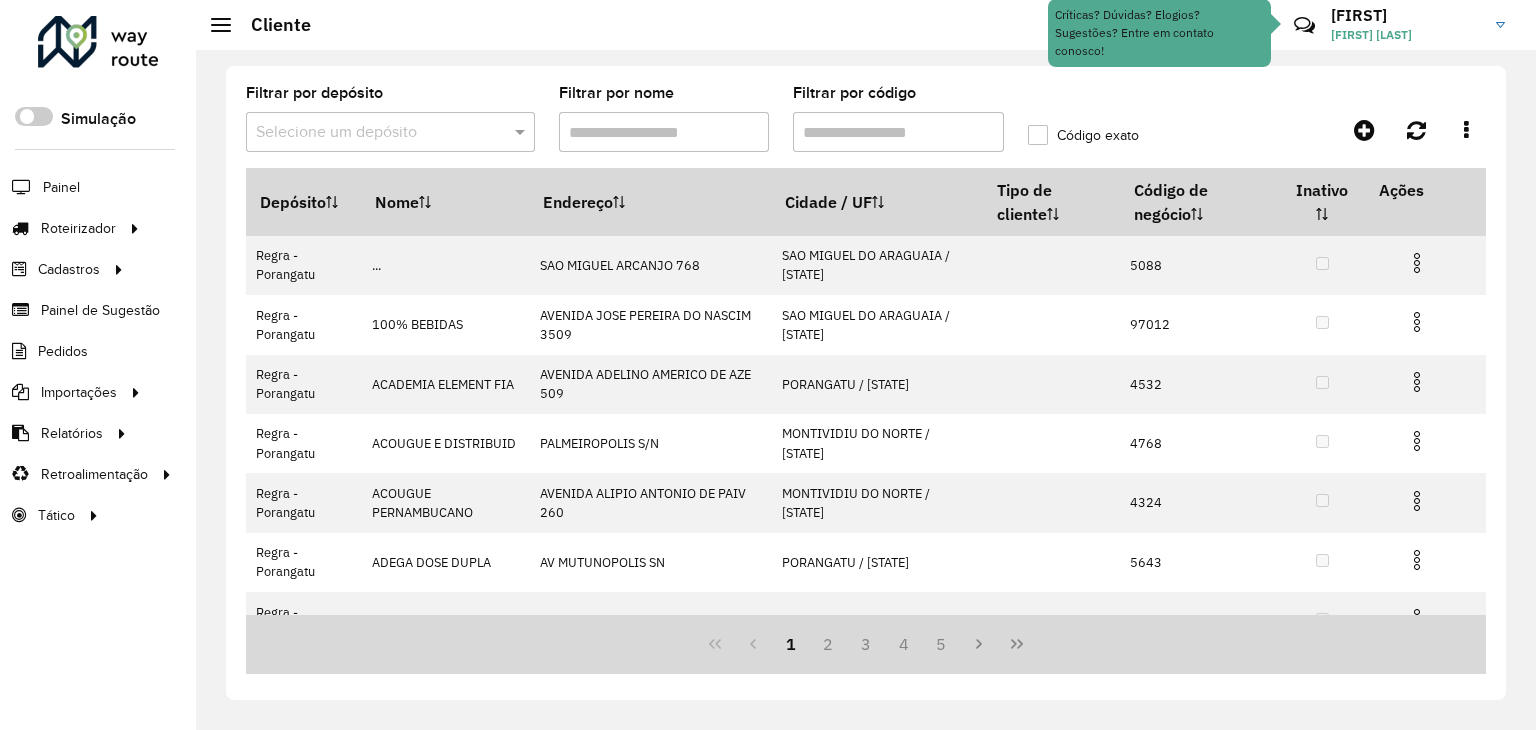 type on "******" 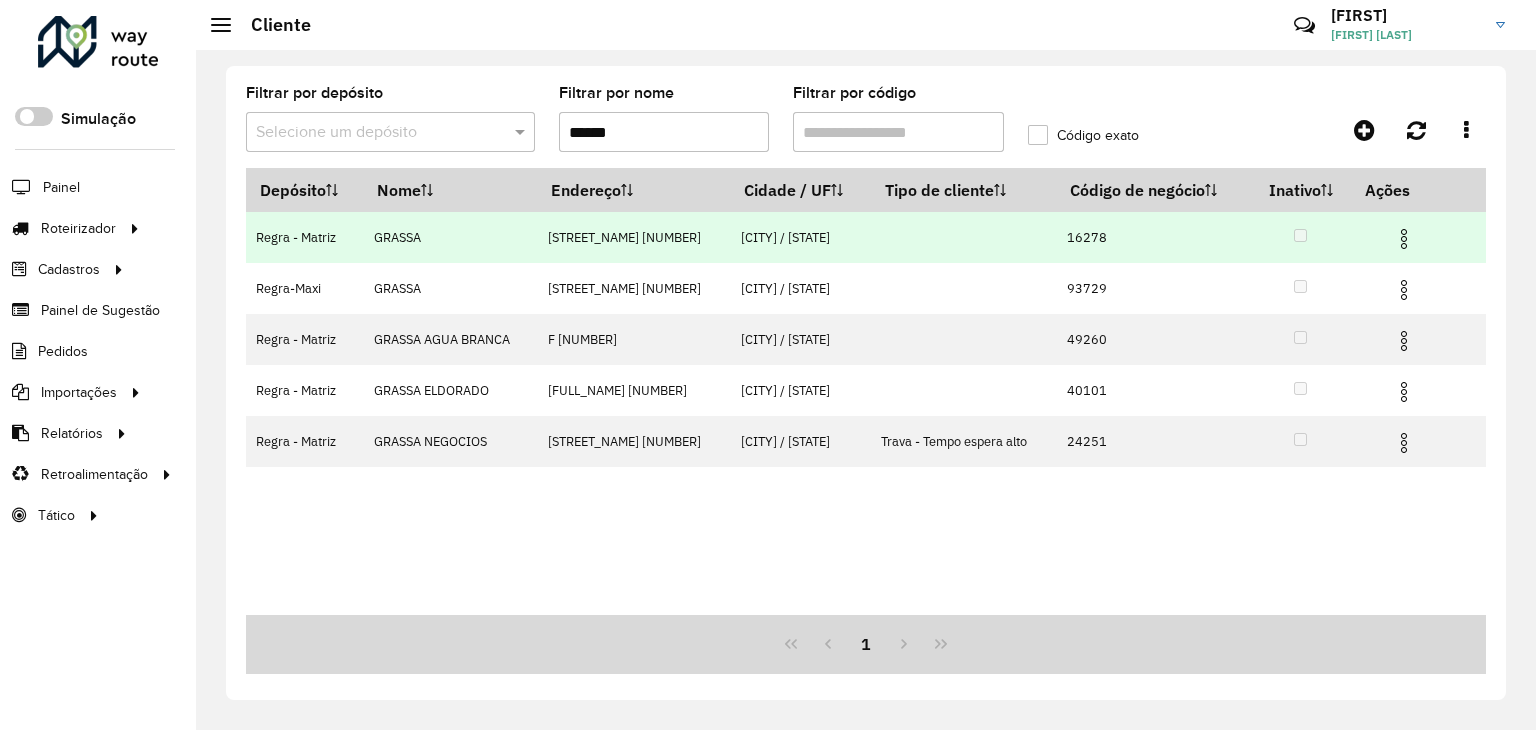 click at bounding box center [1404, 239] 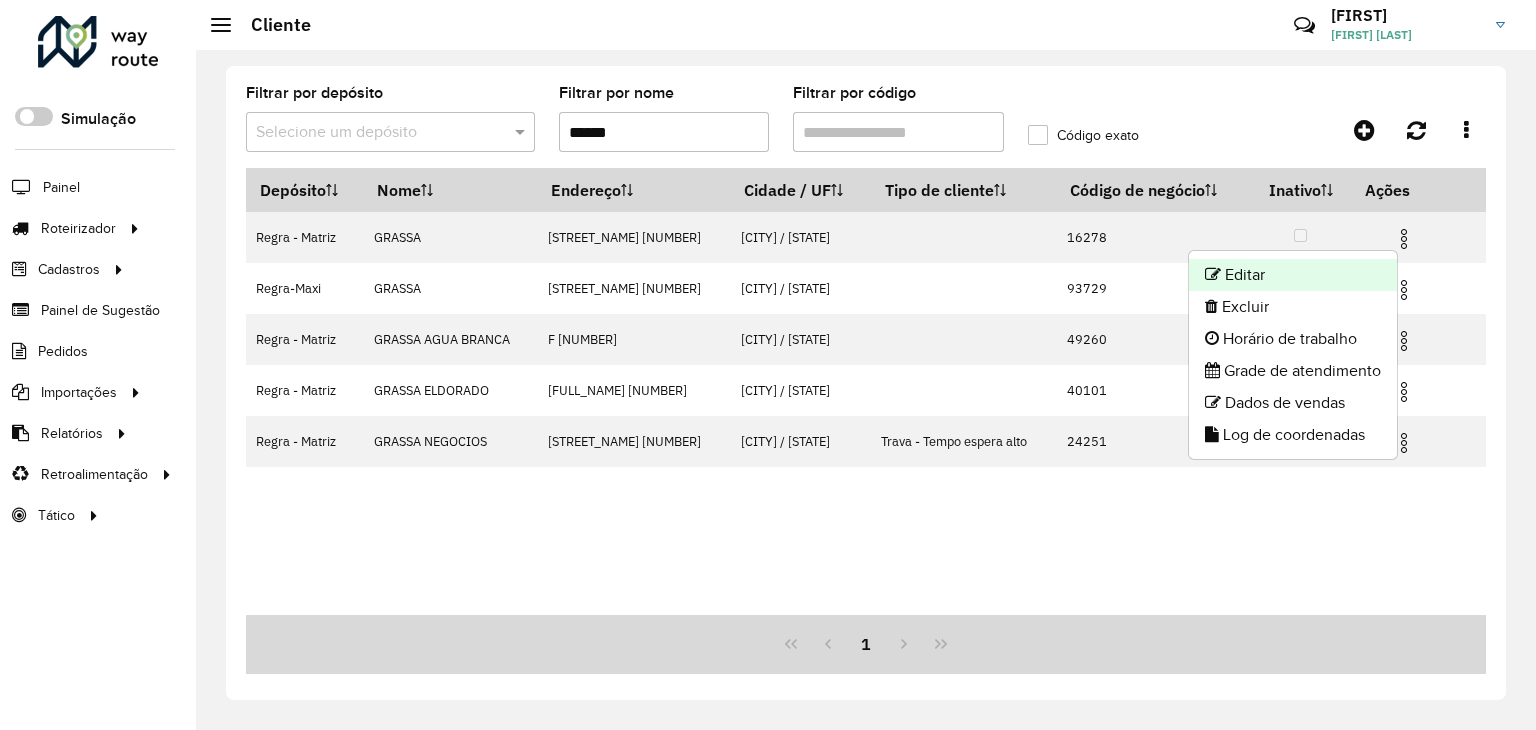 click on "Editar" 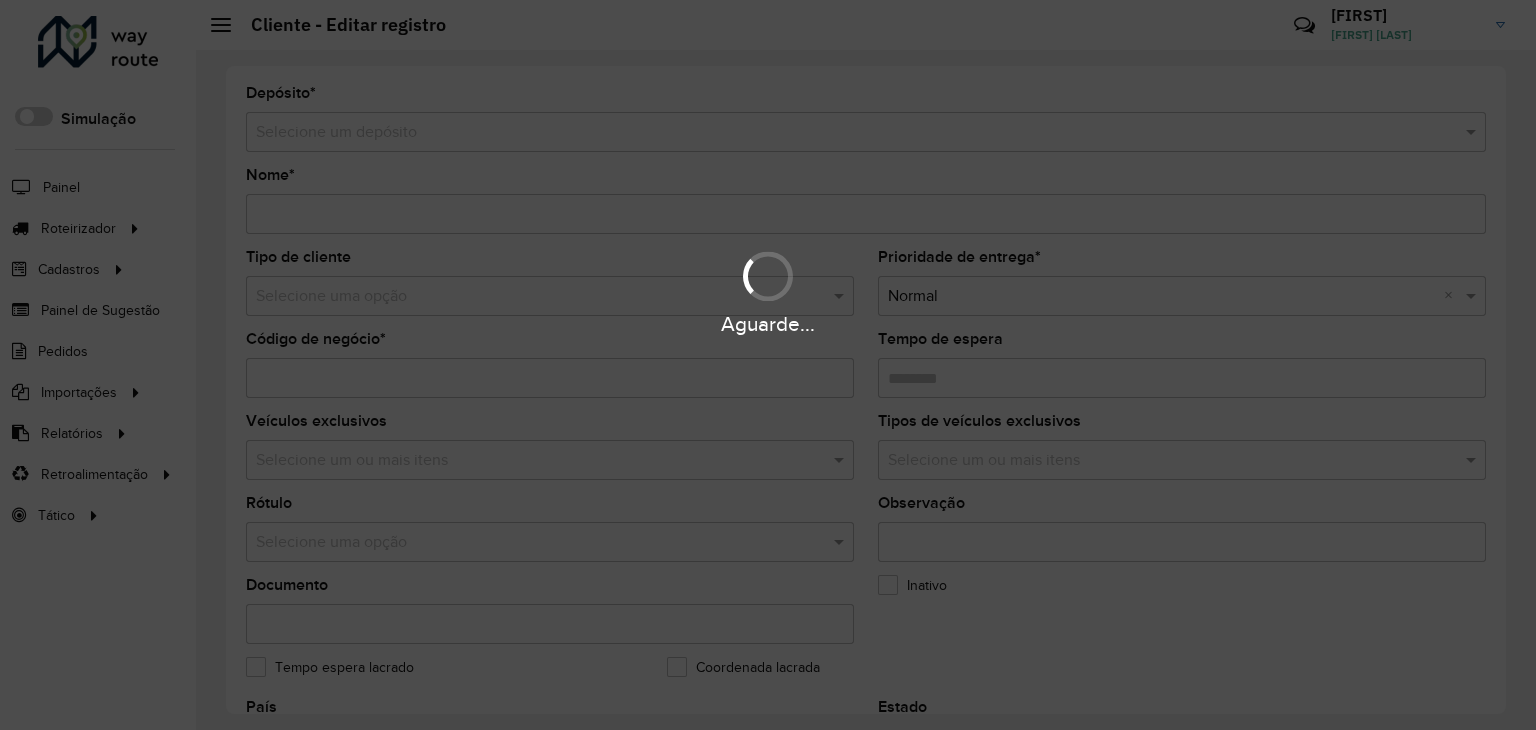 type on "******" 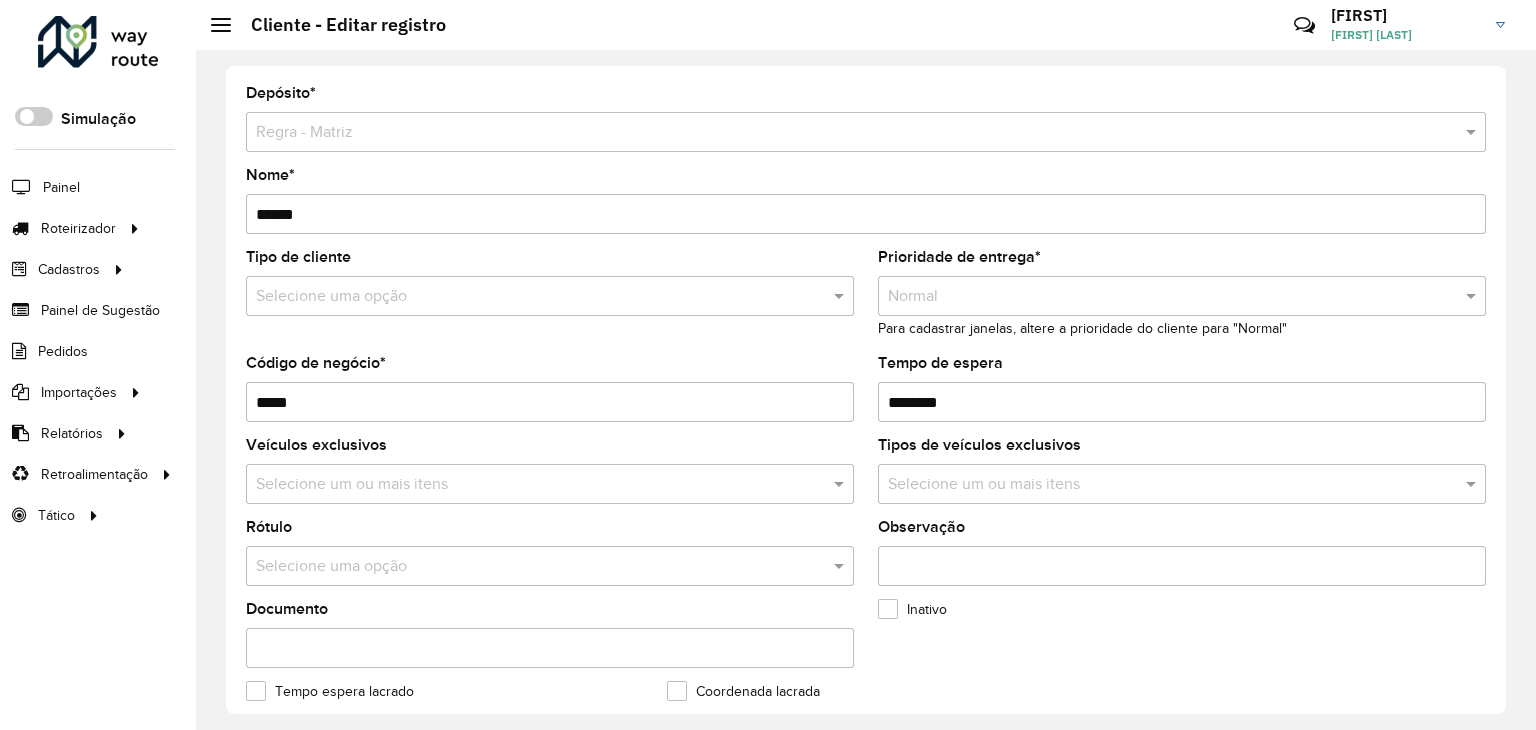 click at bounding box center [550, 566] 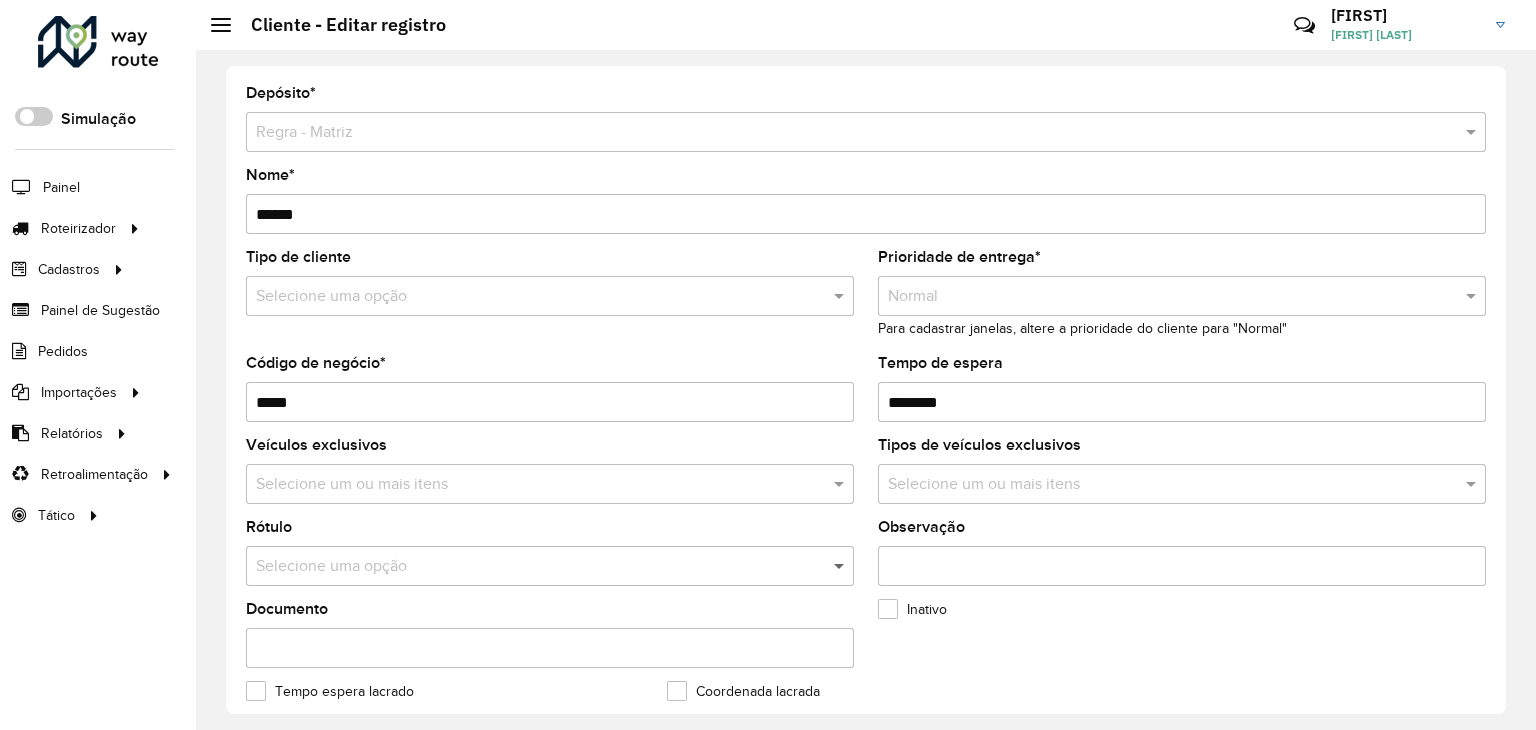 click at bounding box center (841, 566) 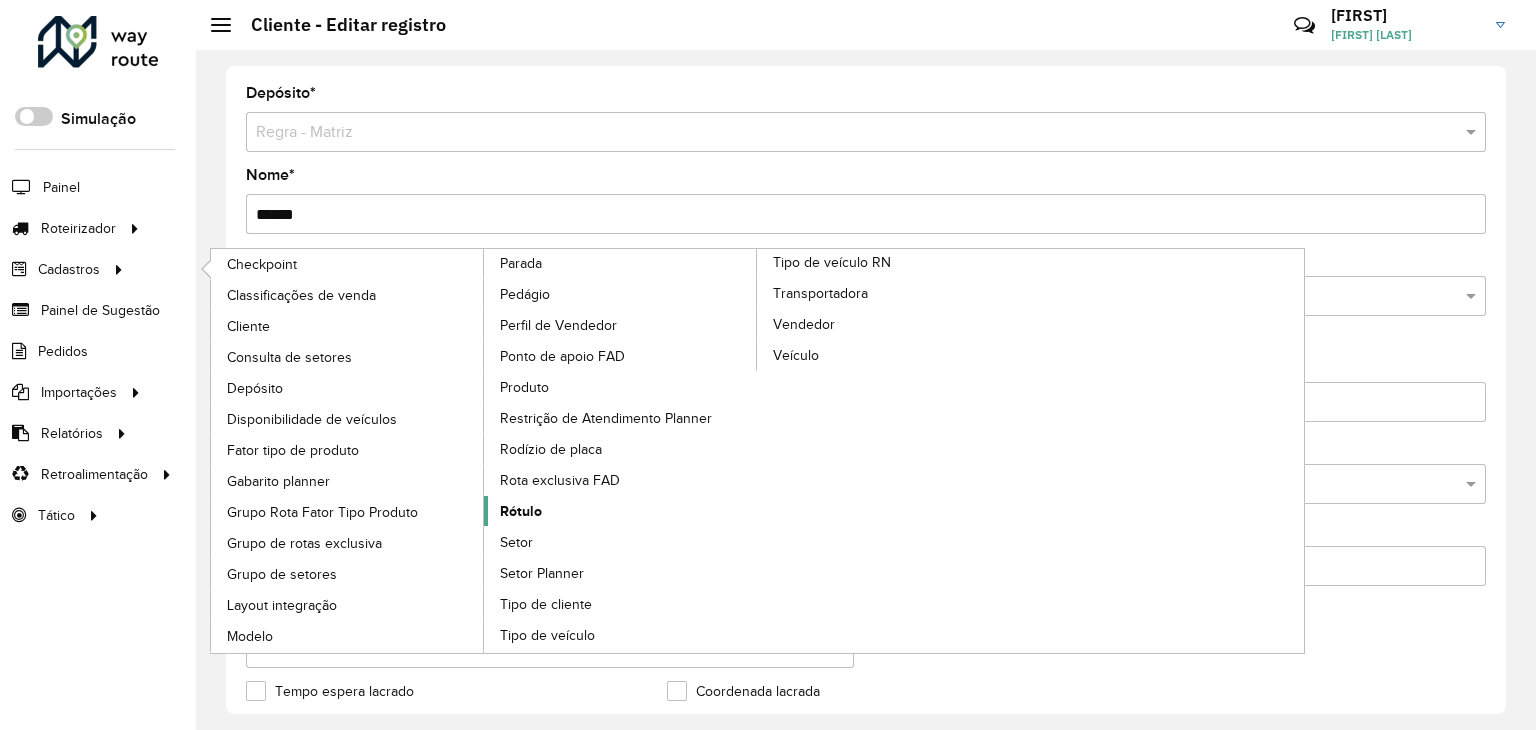 click on "Rótulo" 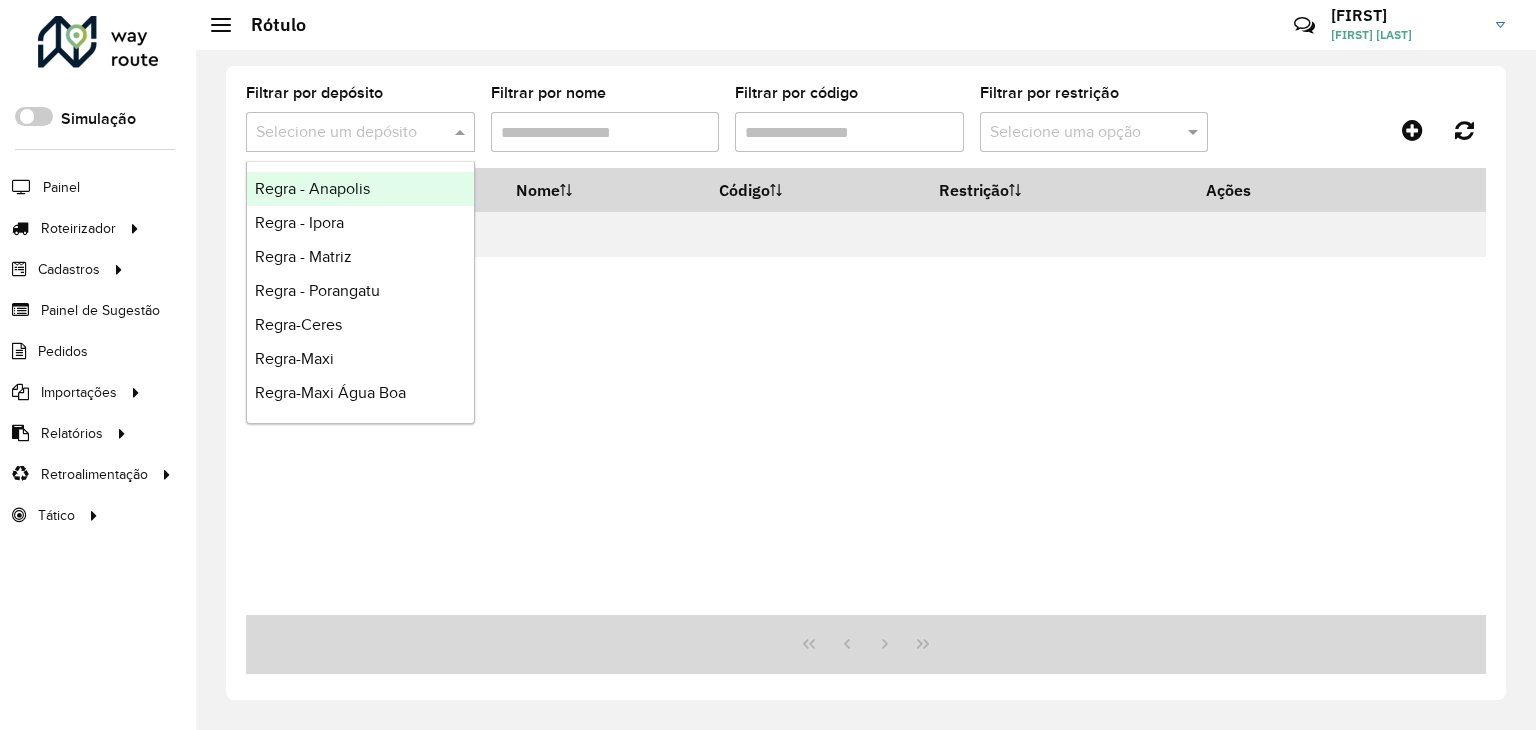 click at bounding box center [462, 132] 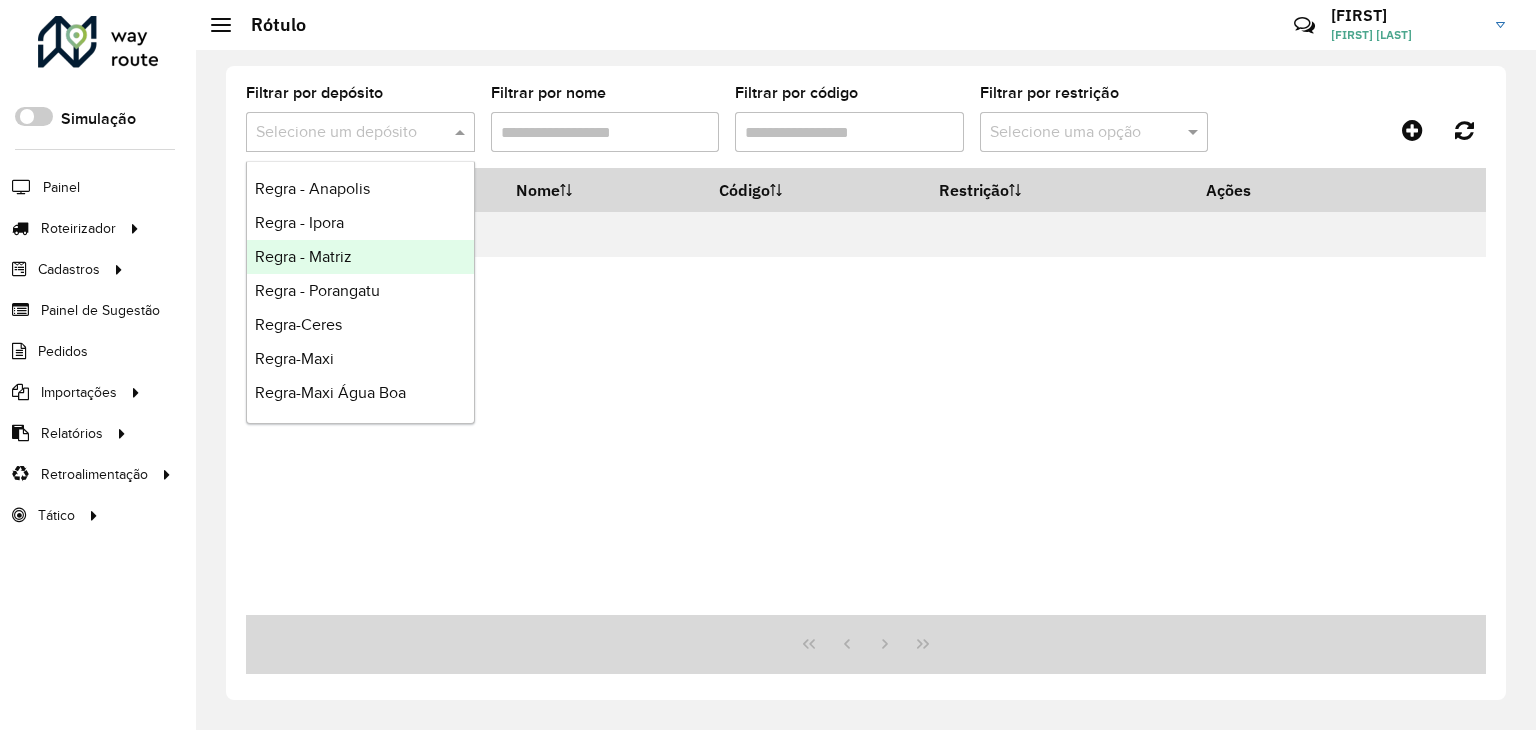 click on "Regra - Matriz" at bounding box center [303, 256] 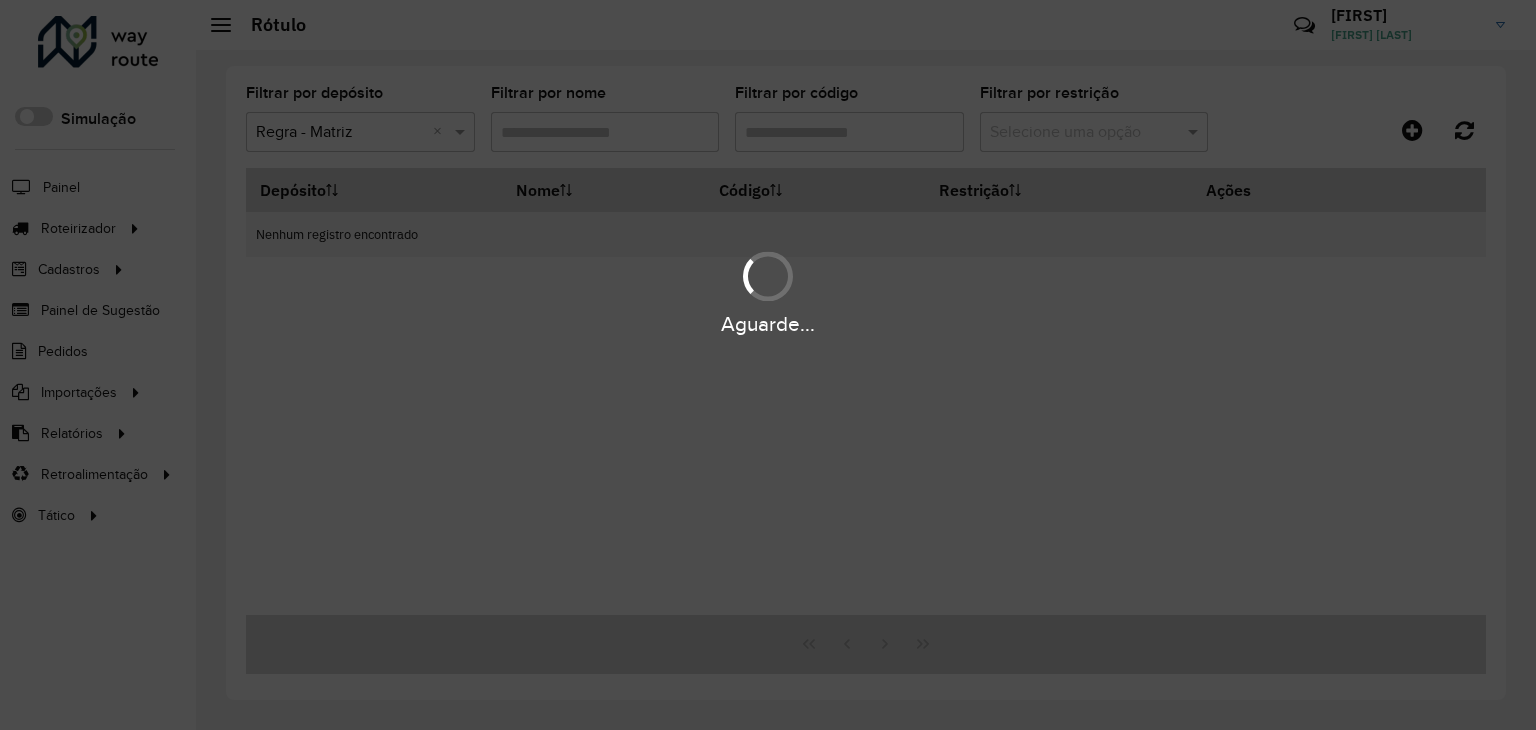 click on "Aguarde..." at bounding box center [768, 365] 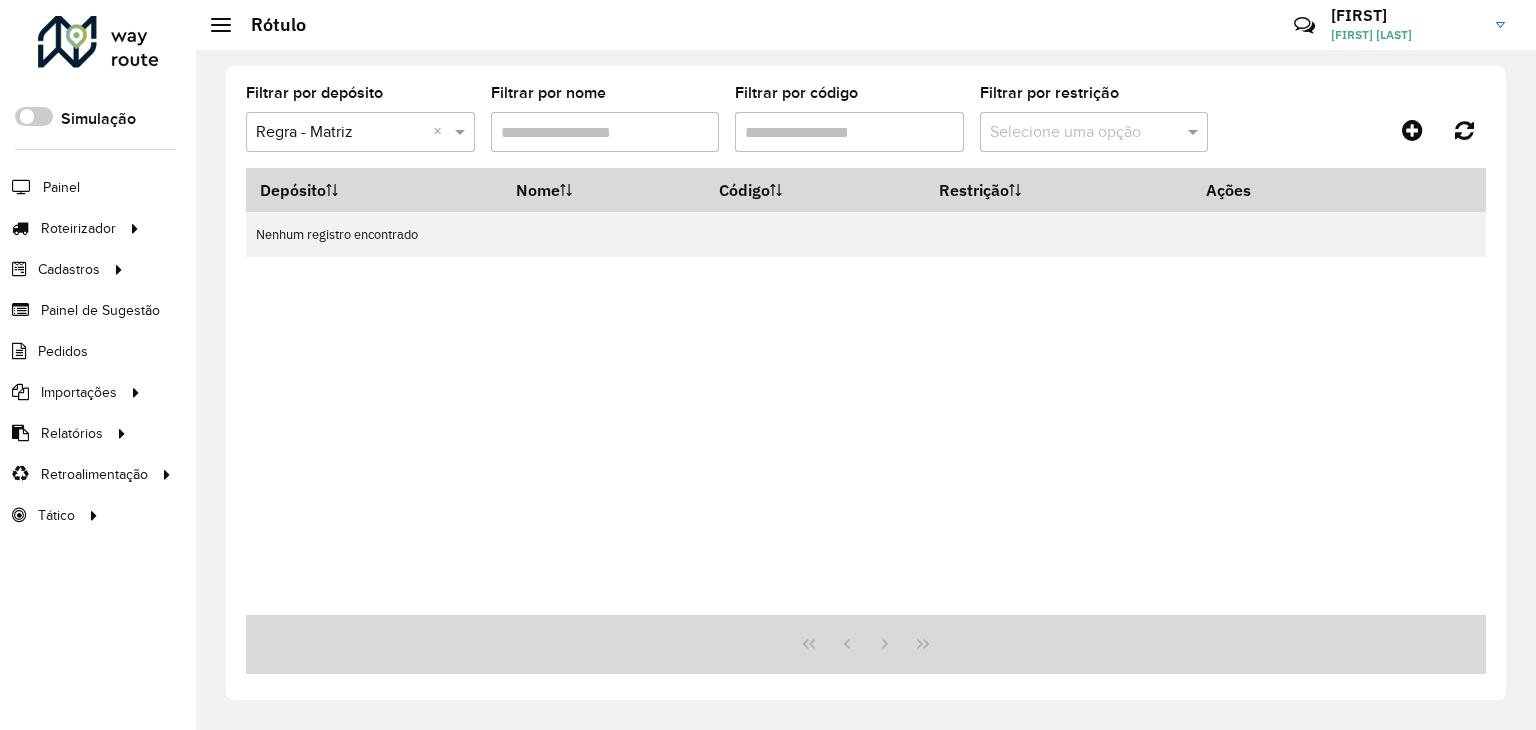 click on "Filtrar por nome" at bounding box center [605, 132] 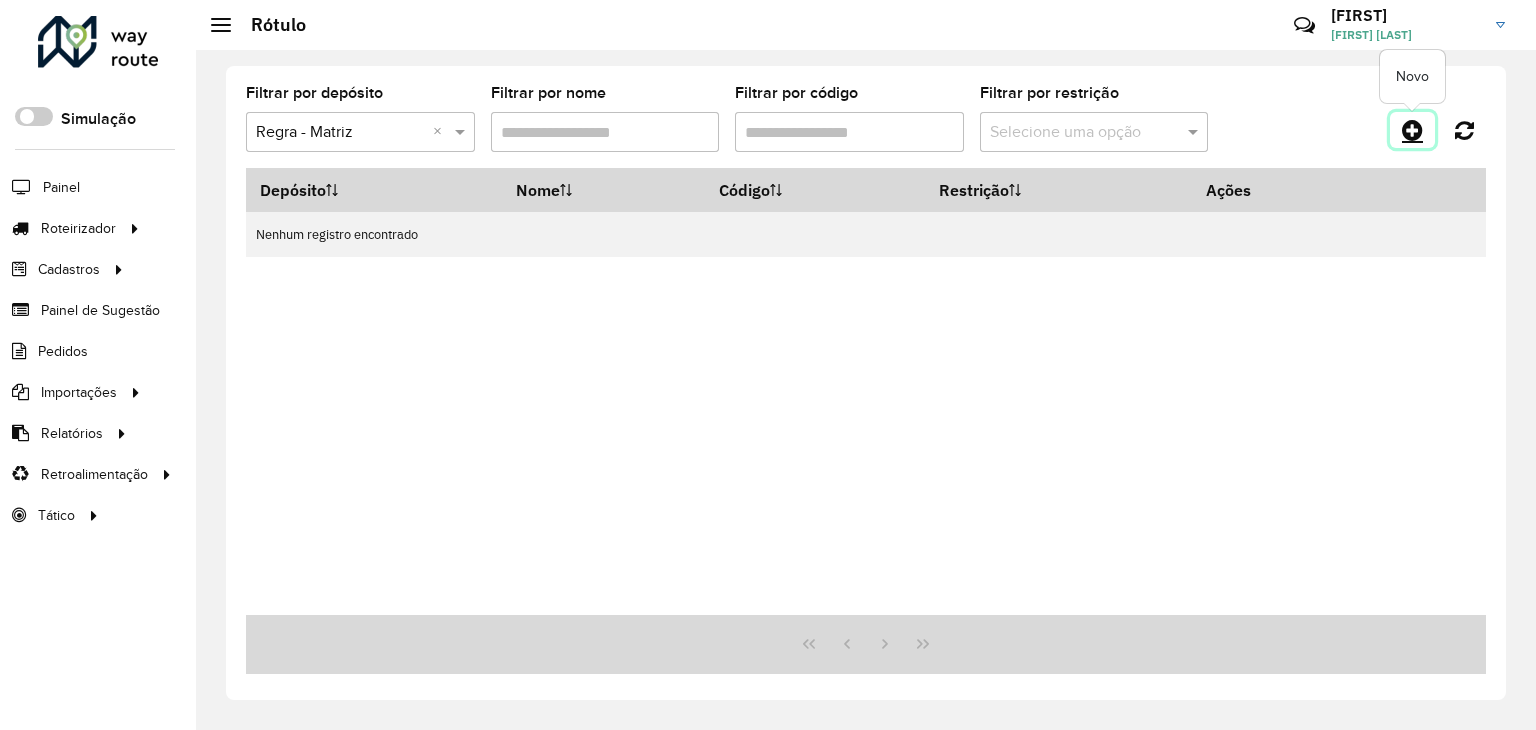 click 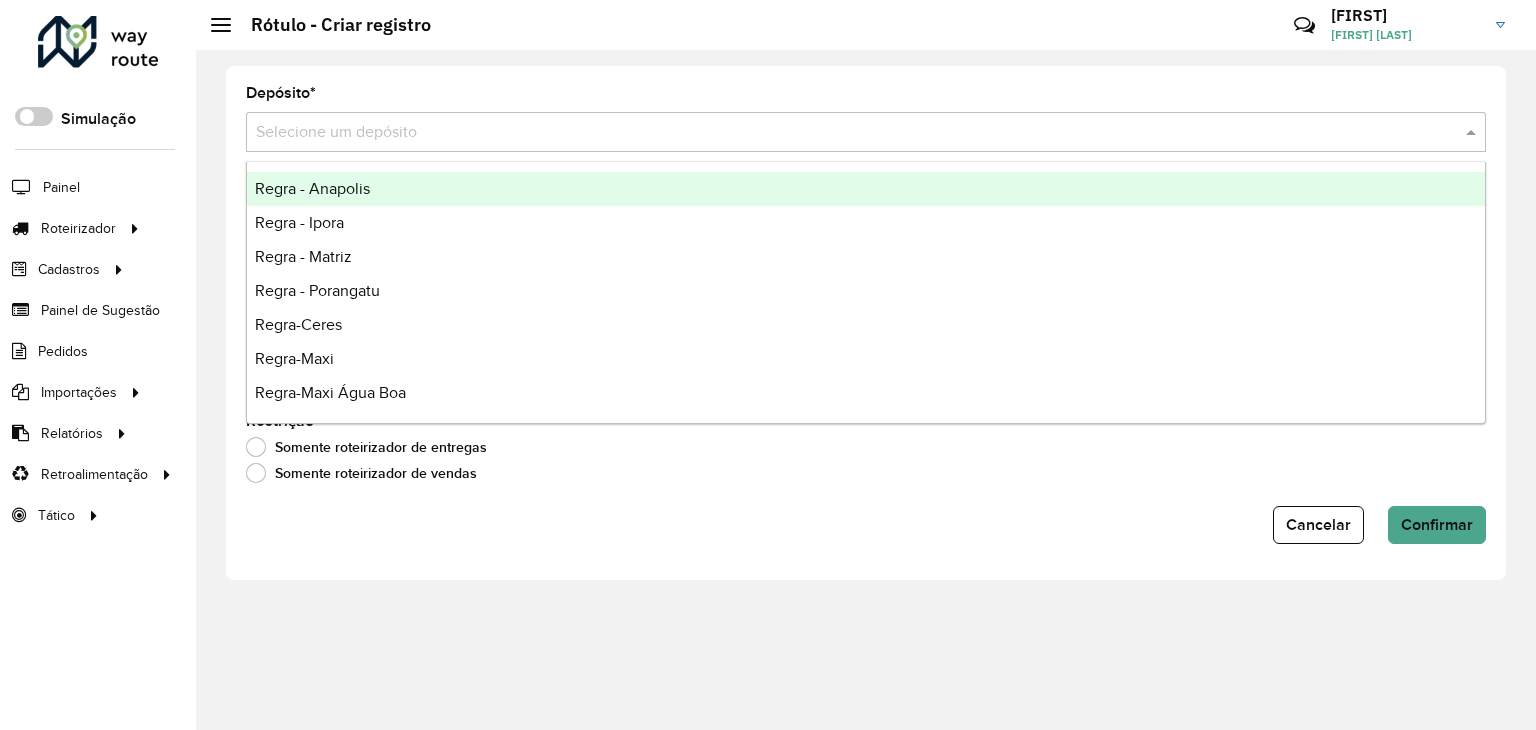 click at bounding box center (846, 133) 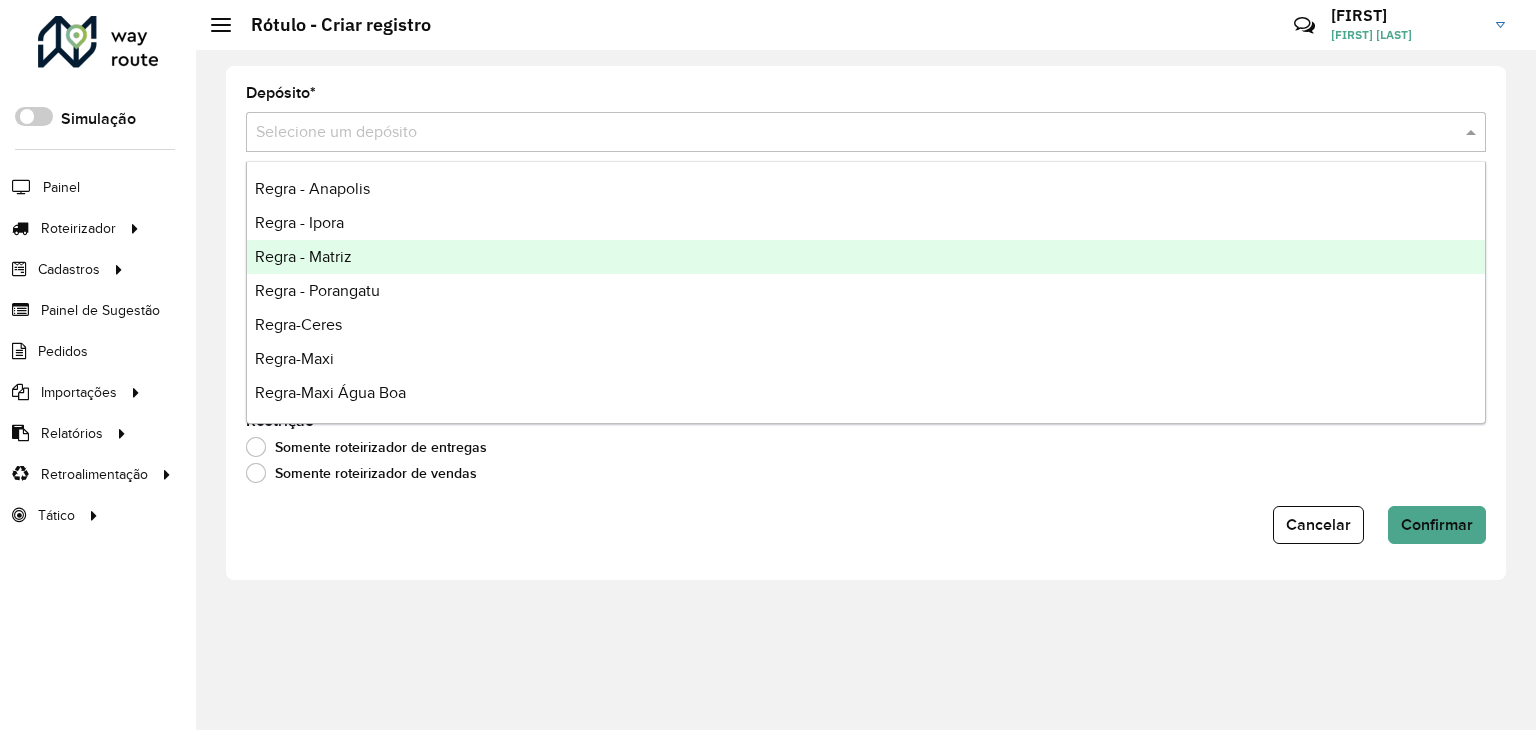 drag, startPoint x: 349, startPoint y: 272, endPoint x: 352, endPoint y: 261, distance: 11.401754 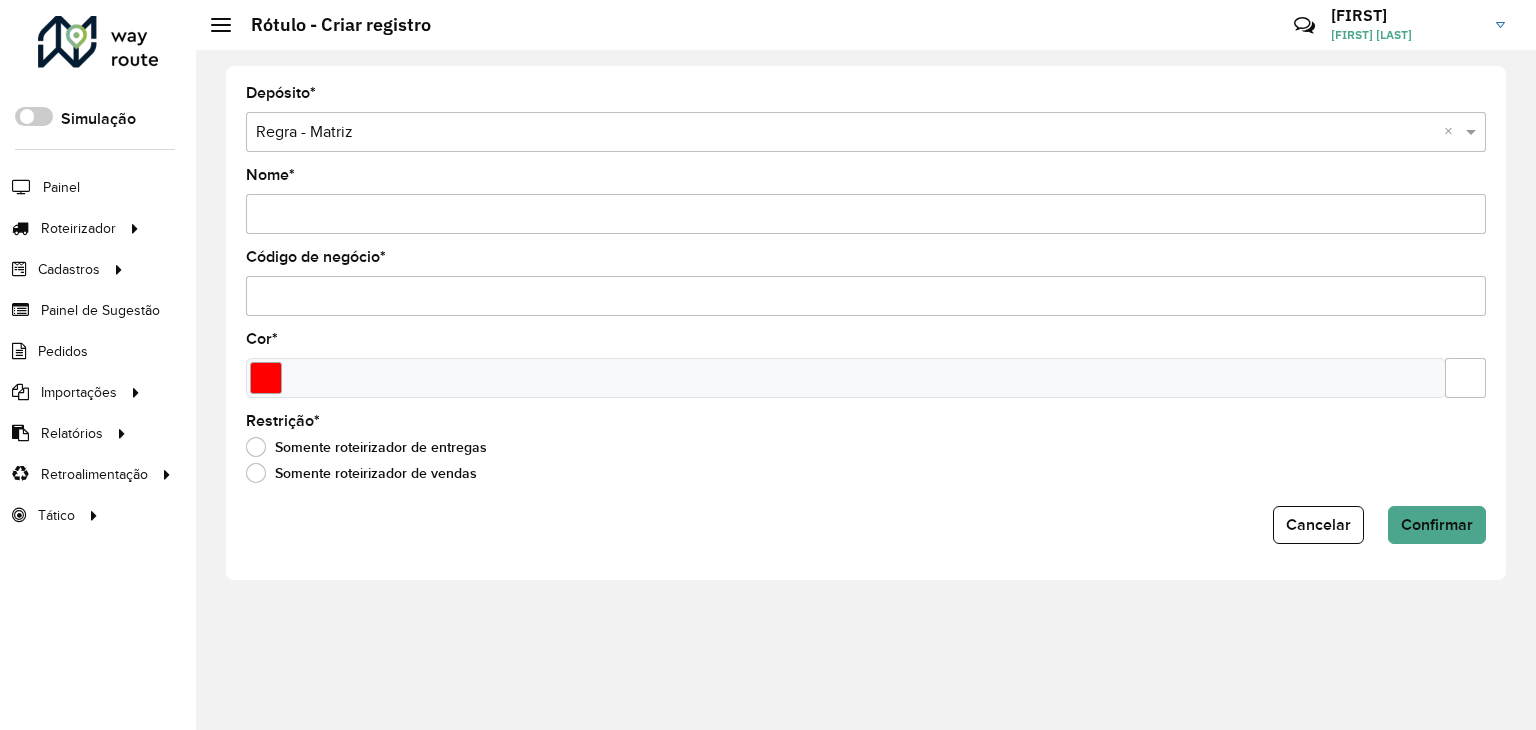 click on "Nome  *" at bounding box center [866, 214] 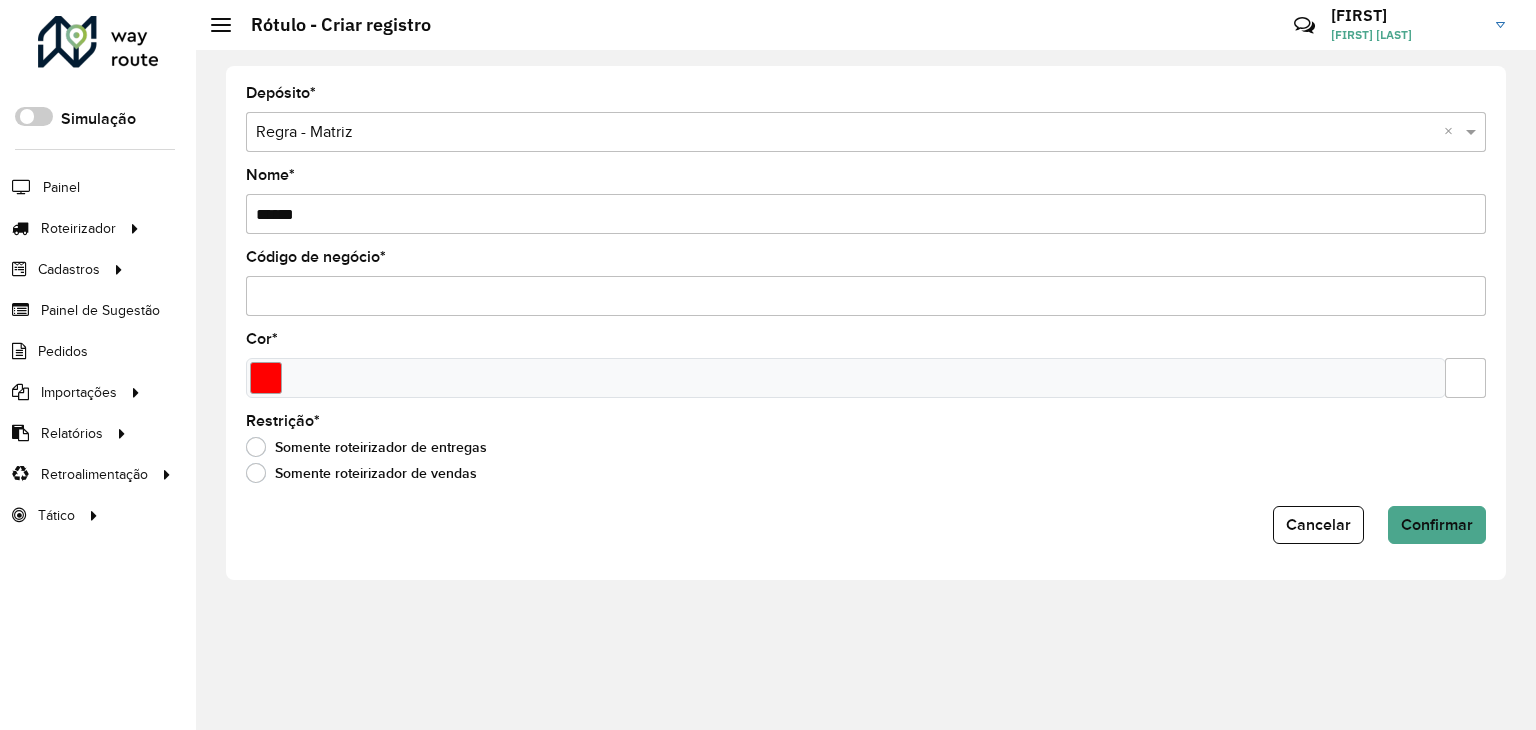 type on "******" 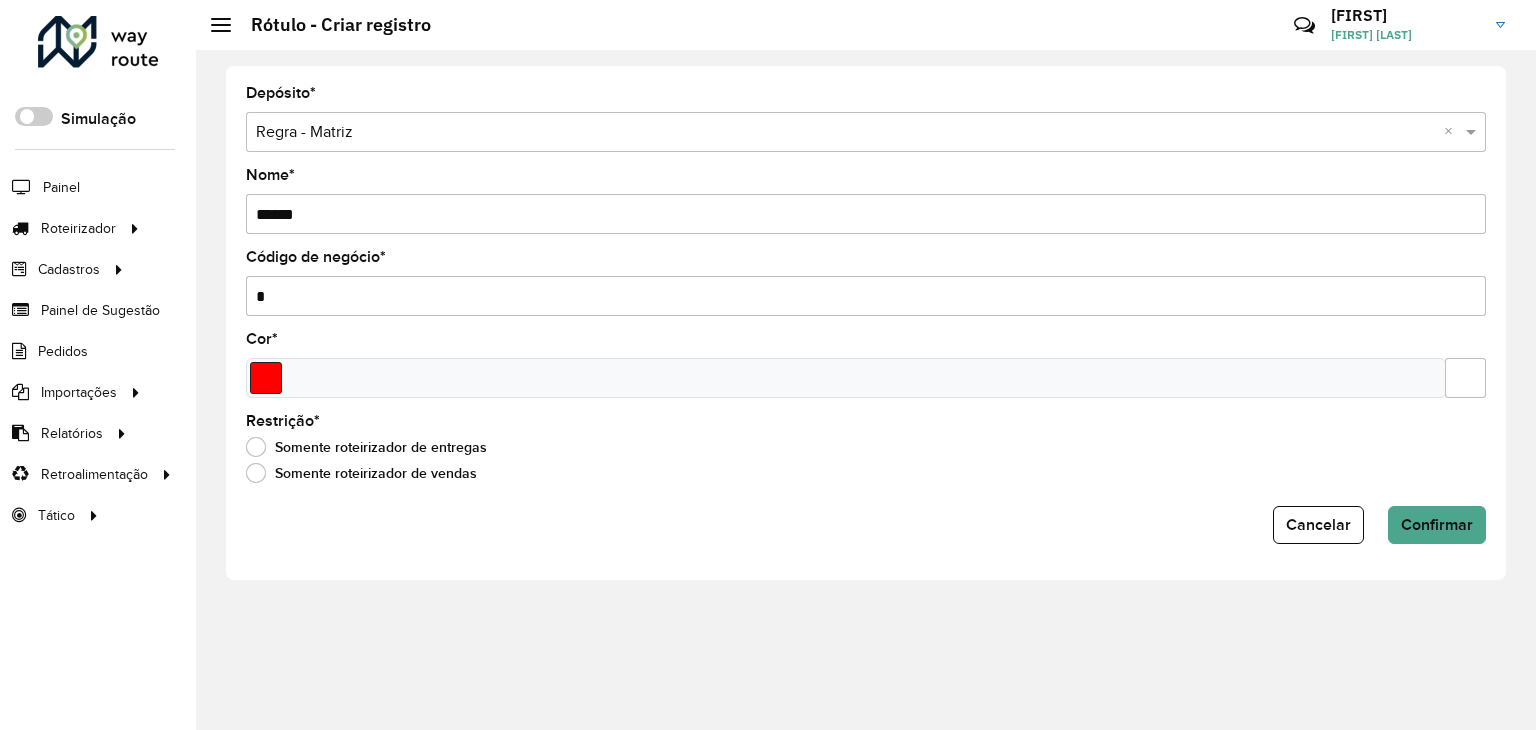 type on "*" 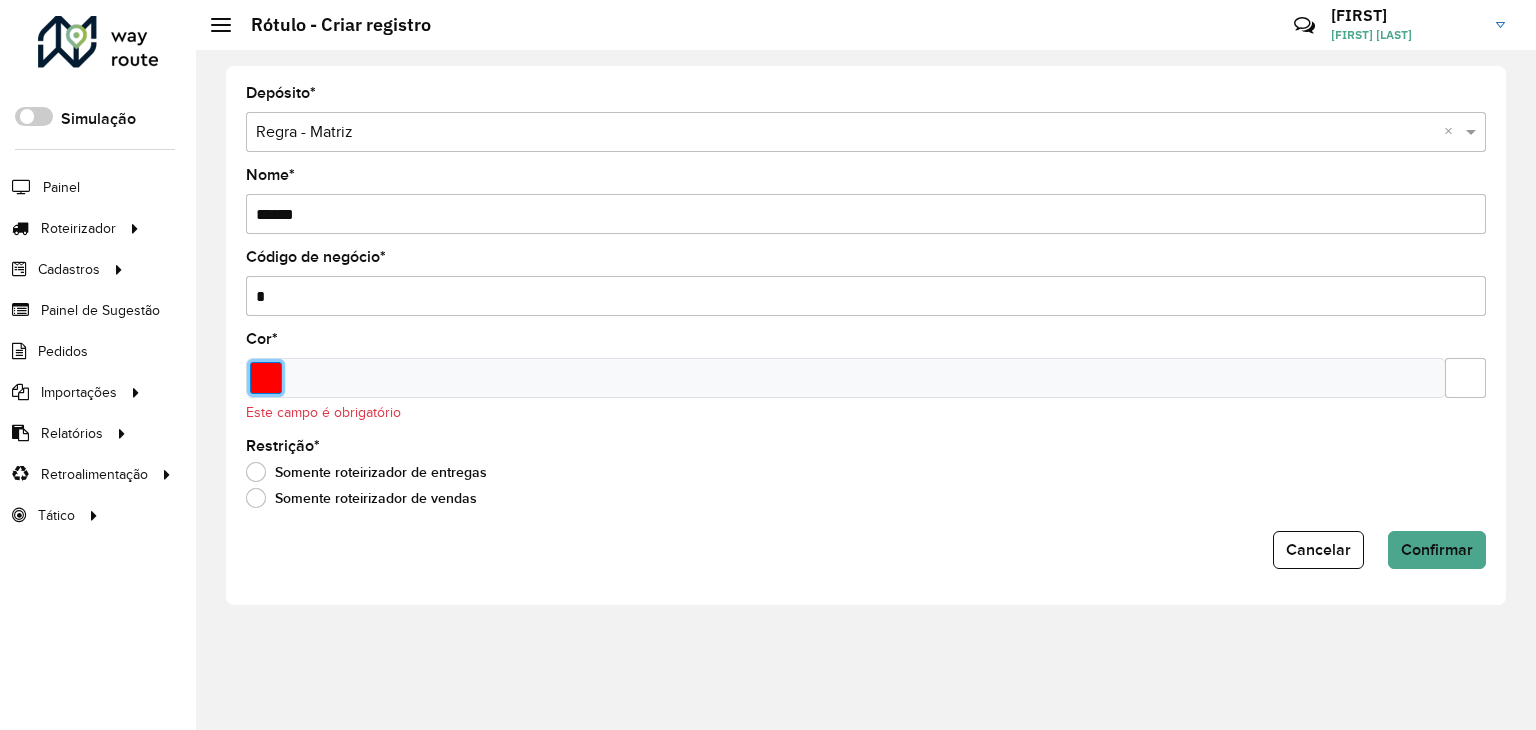 click at bounding box center (266, 378) 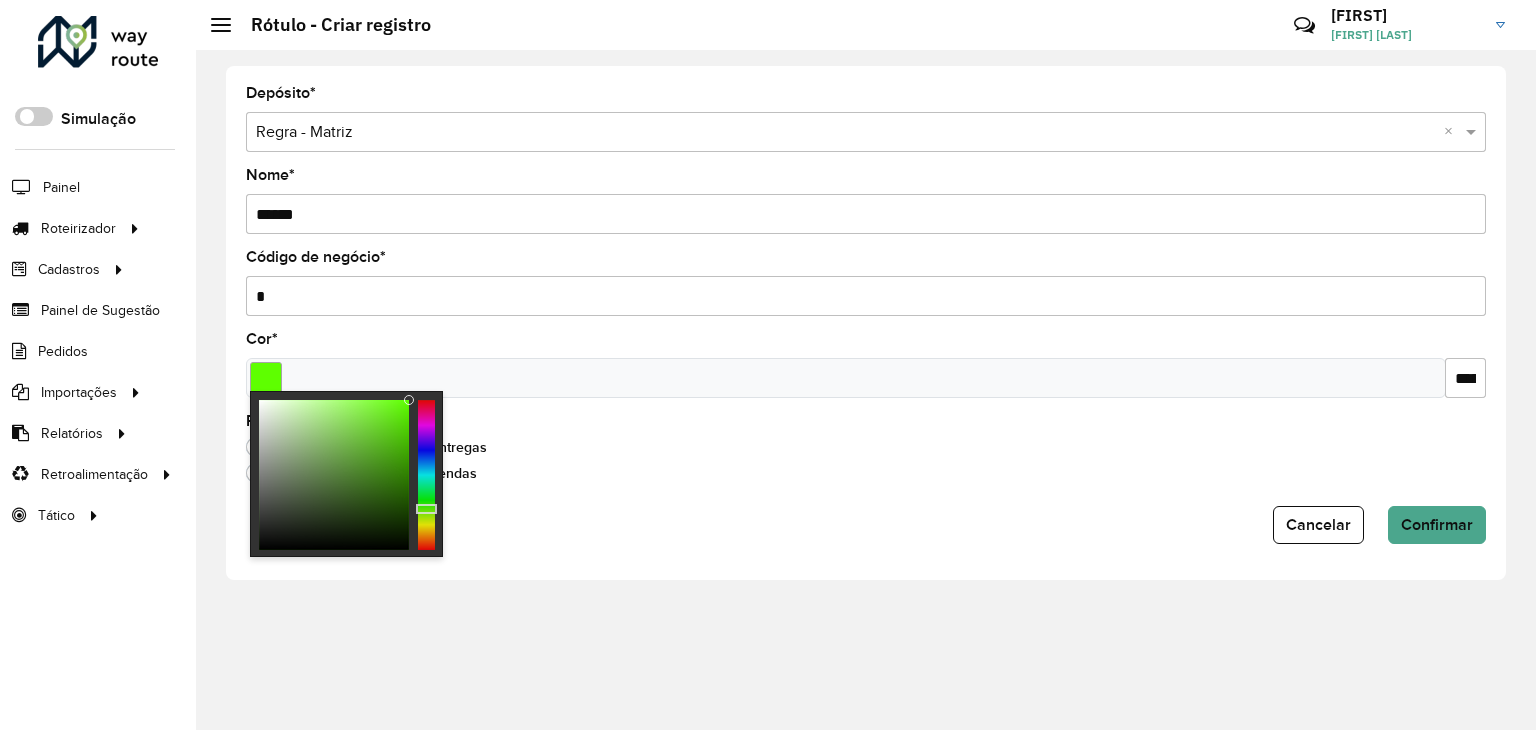 type on "*******" 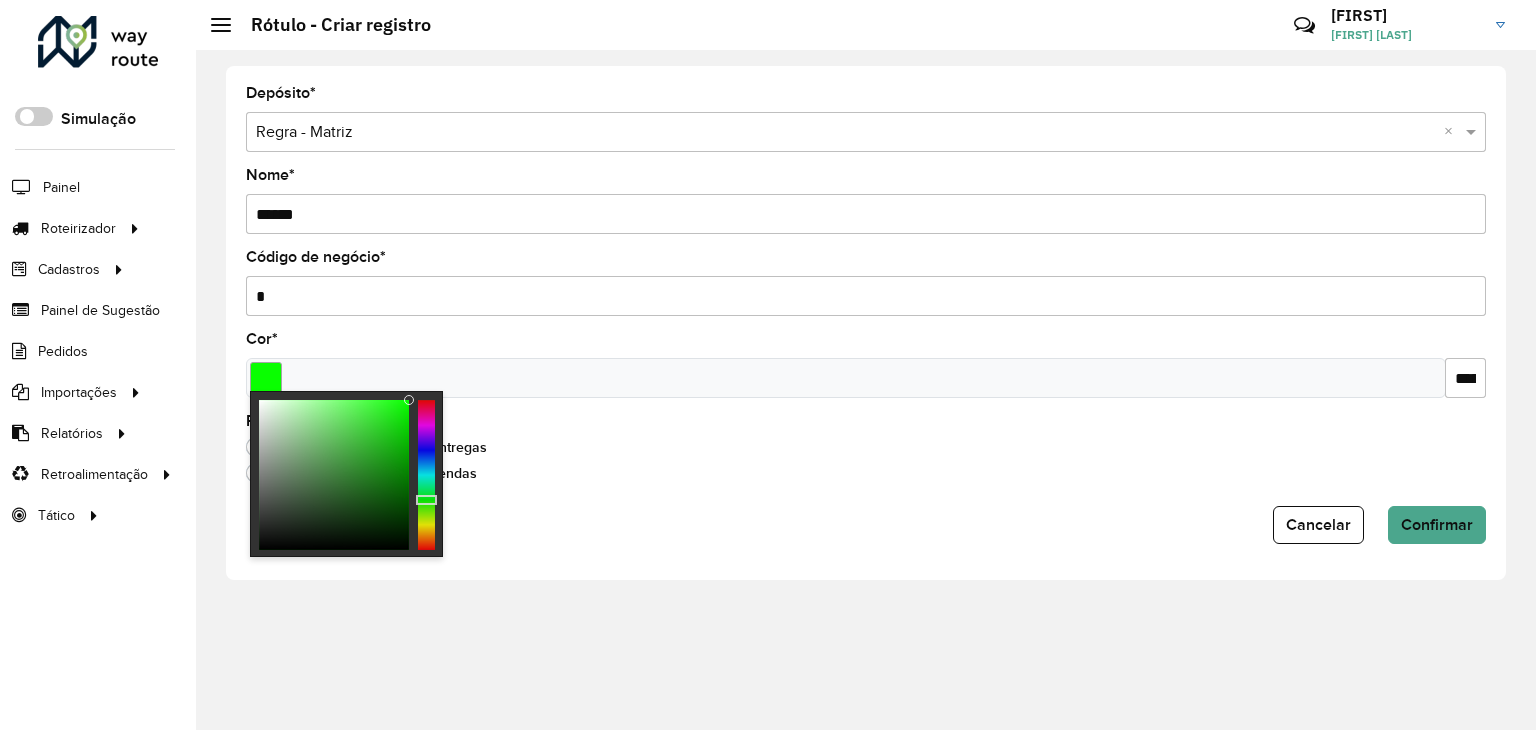 drag, startPoint x: 427, startPoint y: 544, endPoint x: 430, endPoint y: 501, distance: 43.104523 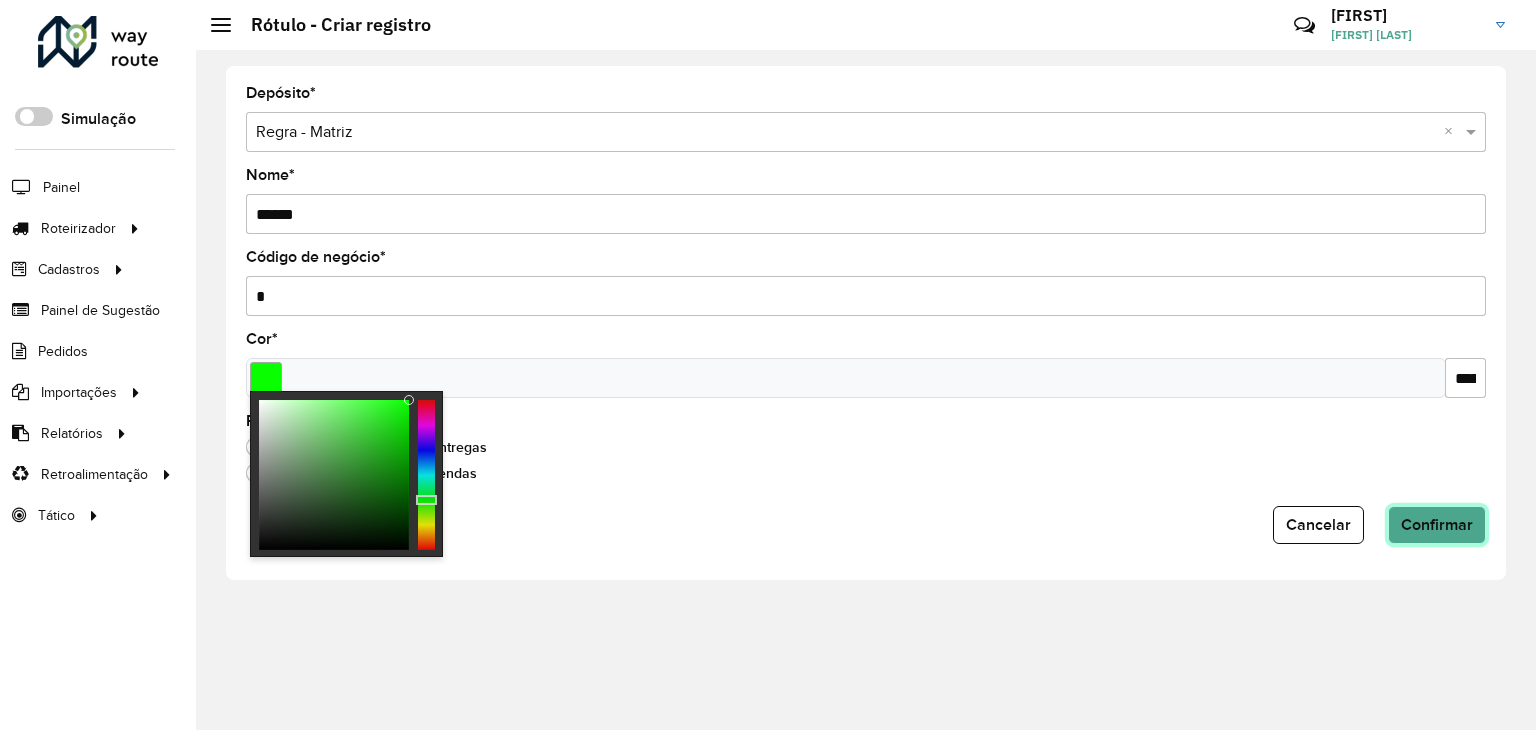 click on "Confirmar" 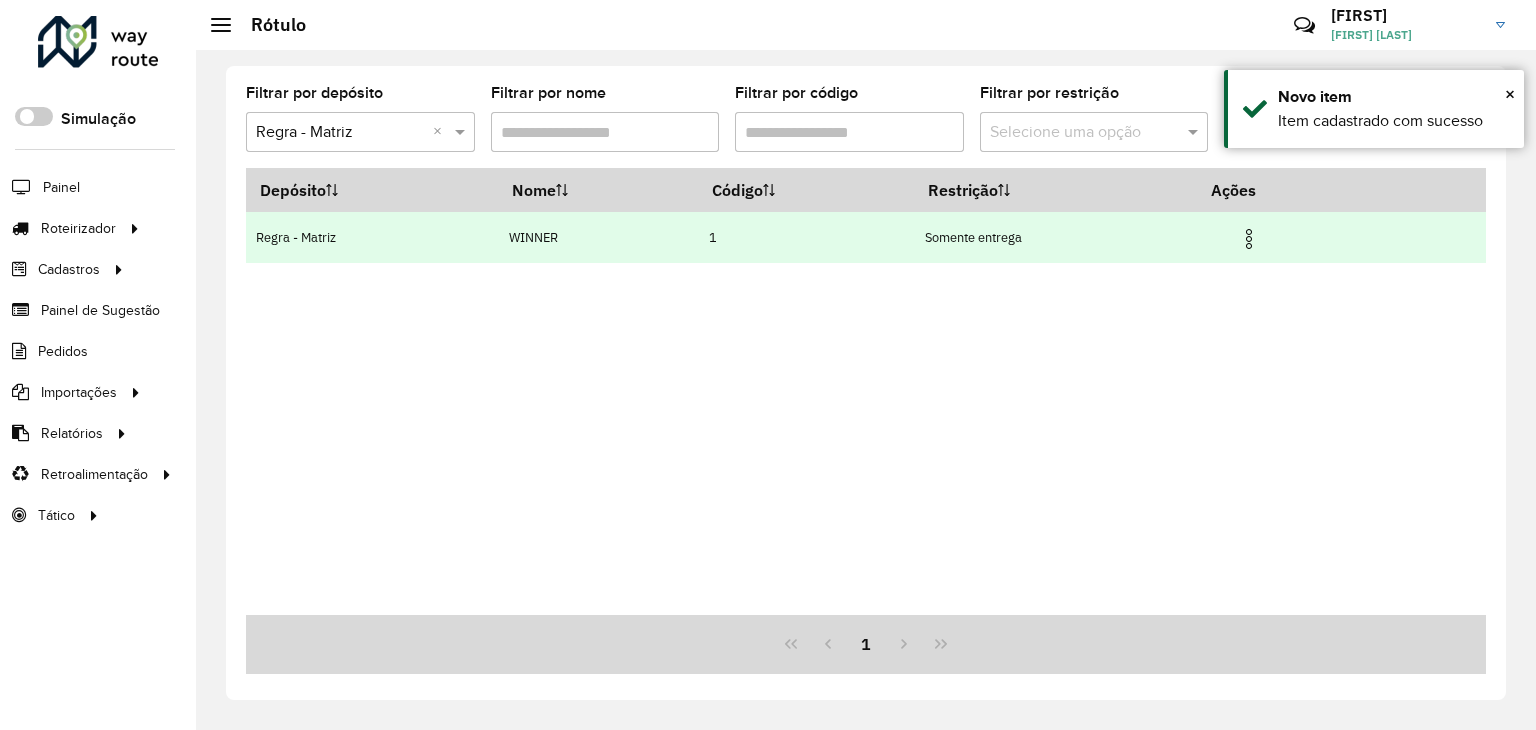 click at bounding box center [1249, 239] 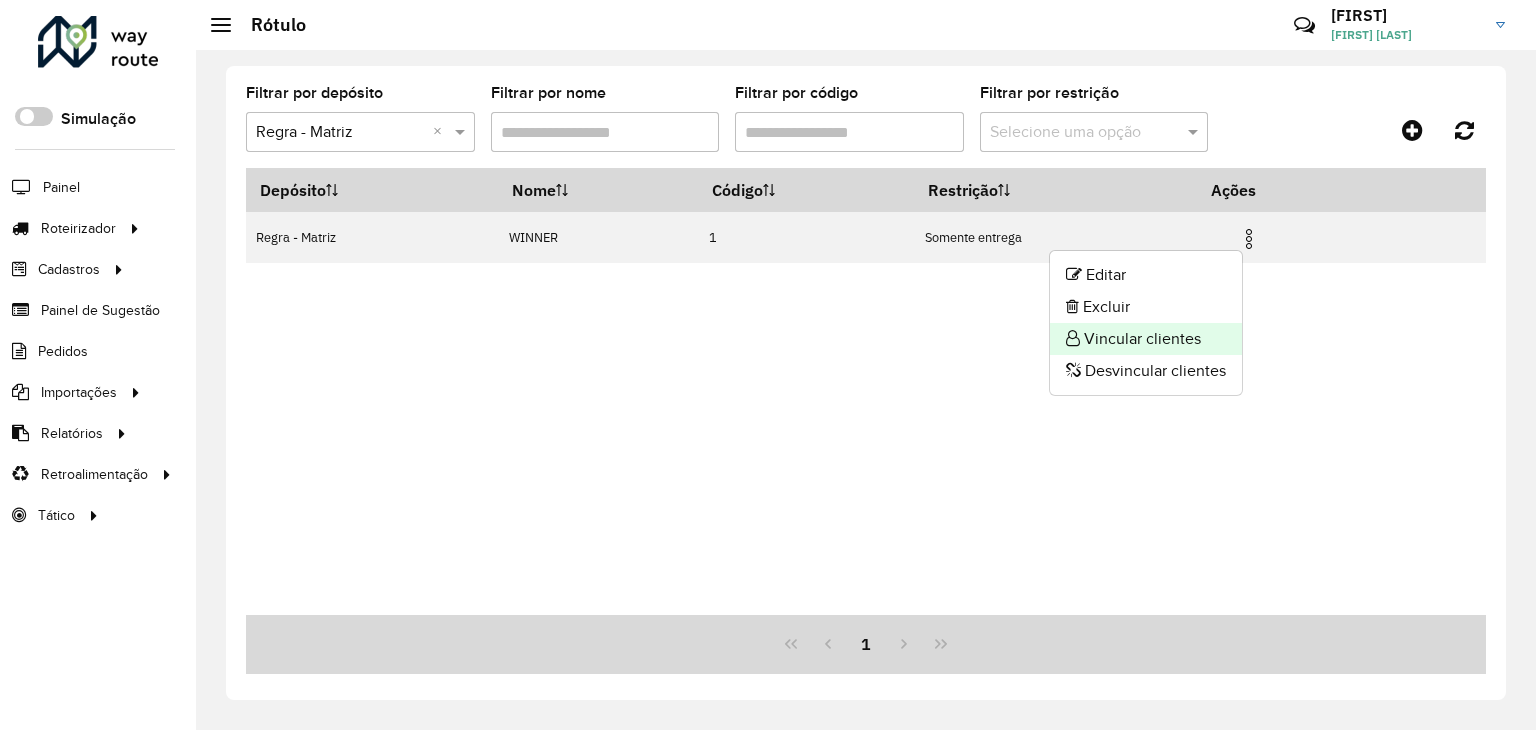 drag, startPoint x: 1170, startPoint y: 341, endPoint x: 1160, endPoint y: 345, distance: 10.770329 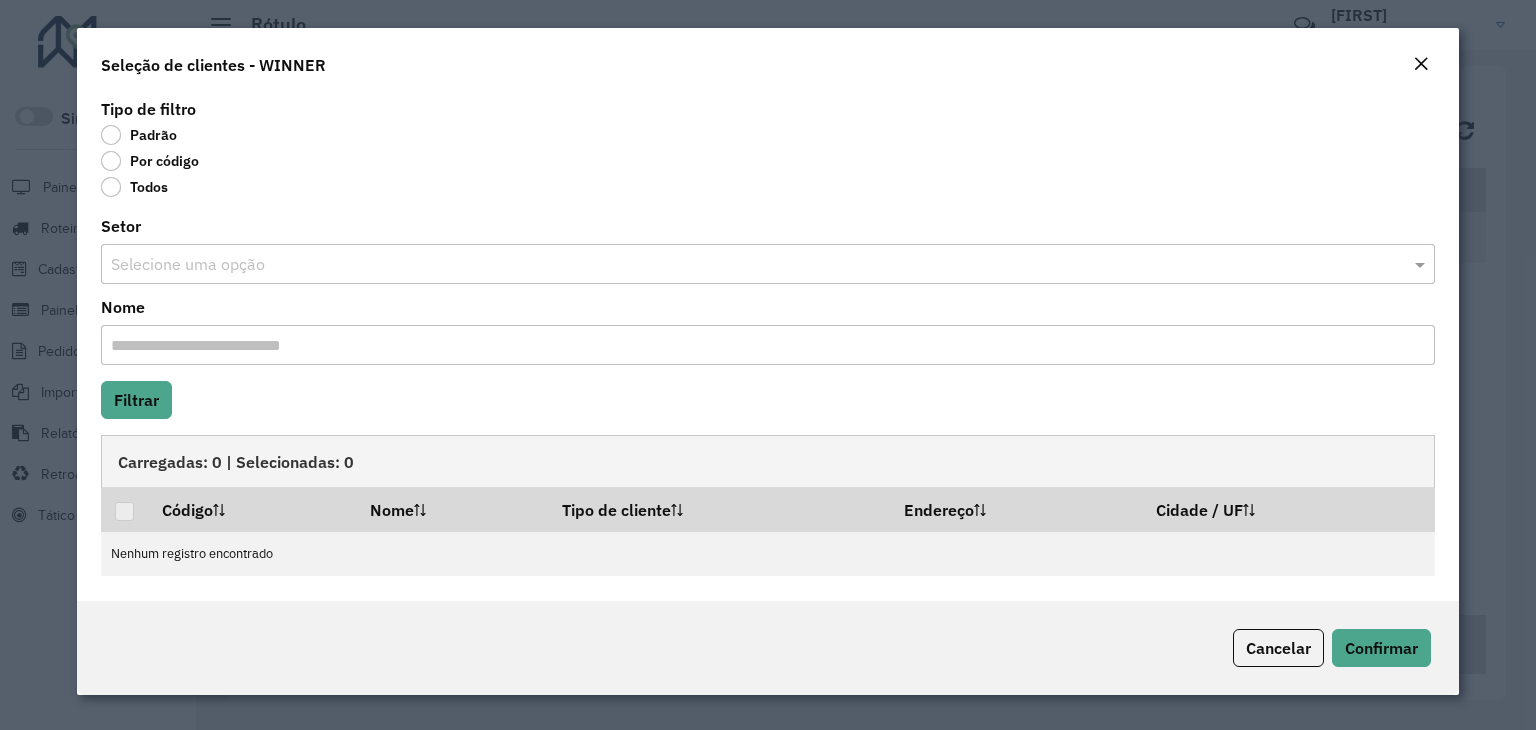 click on "Por código" 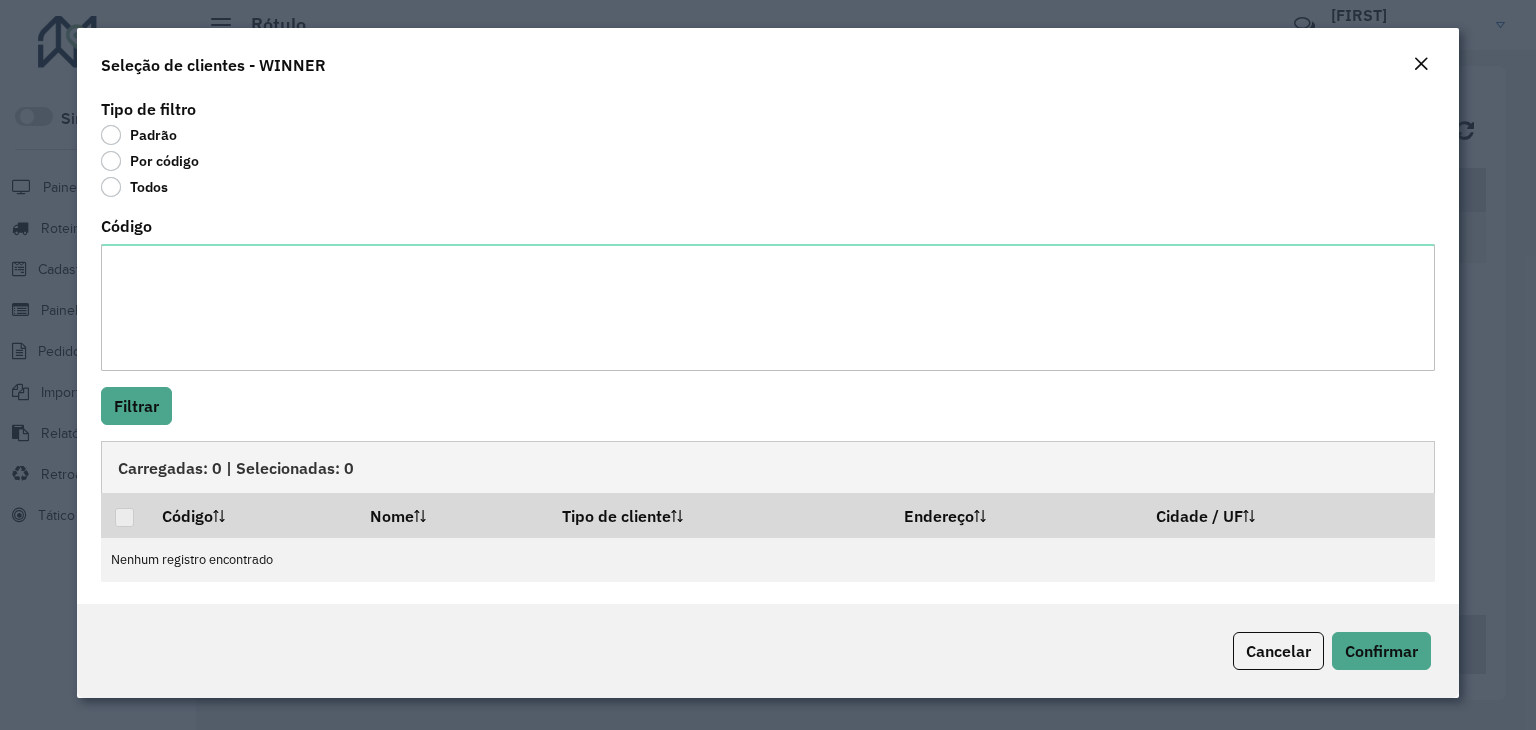 click on "Todos" 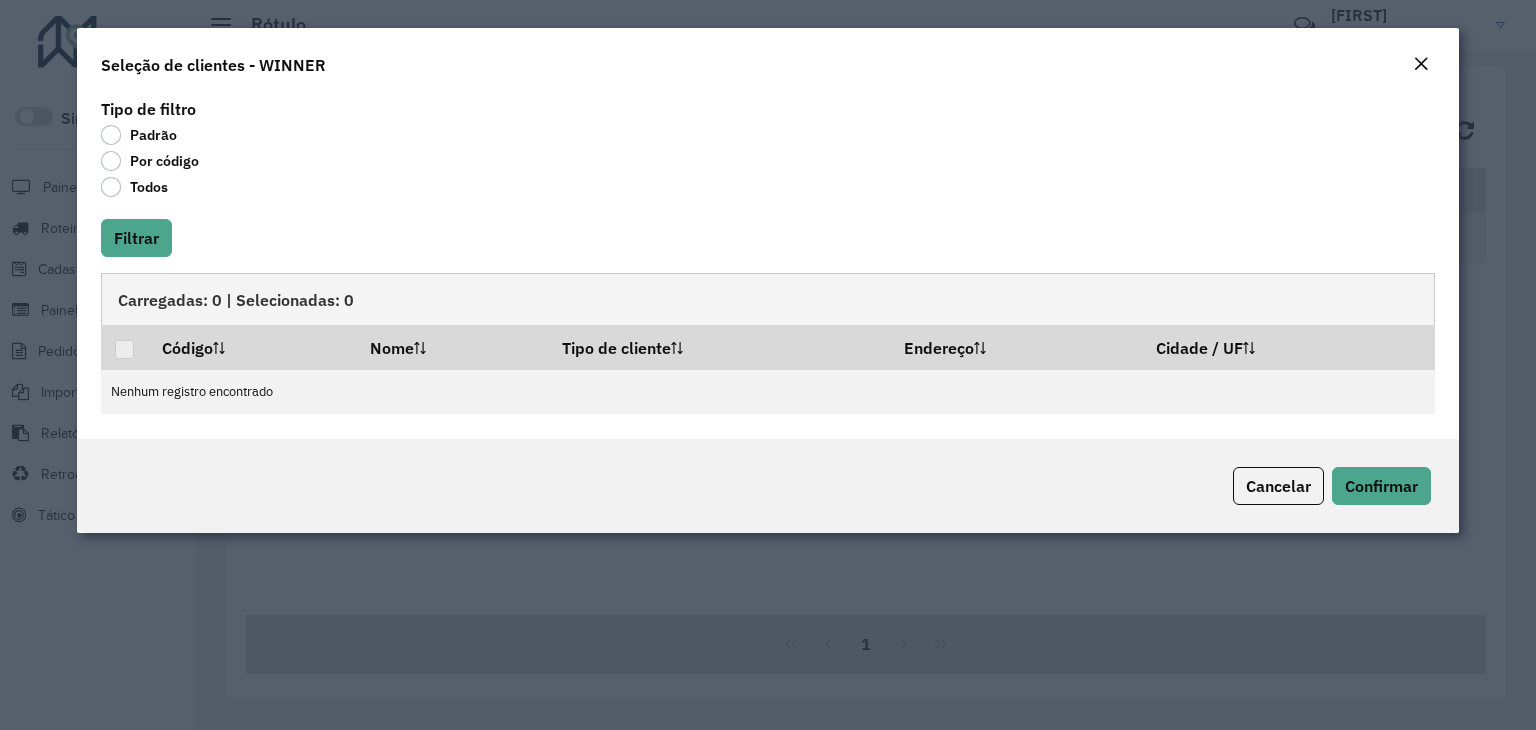 click on "Por código" 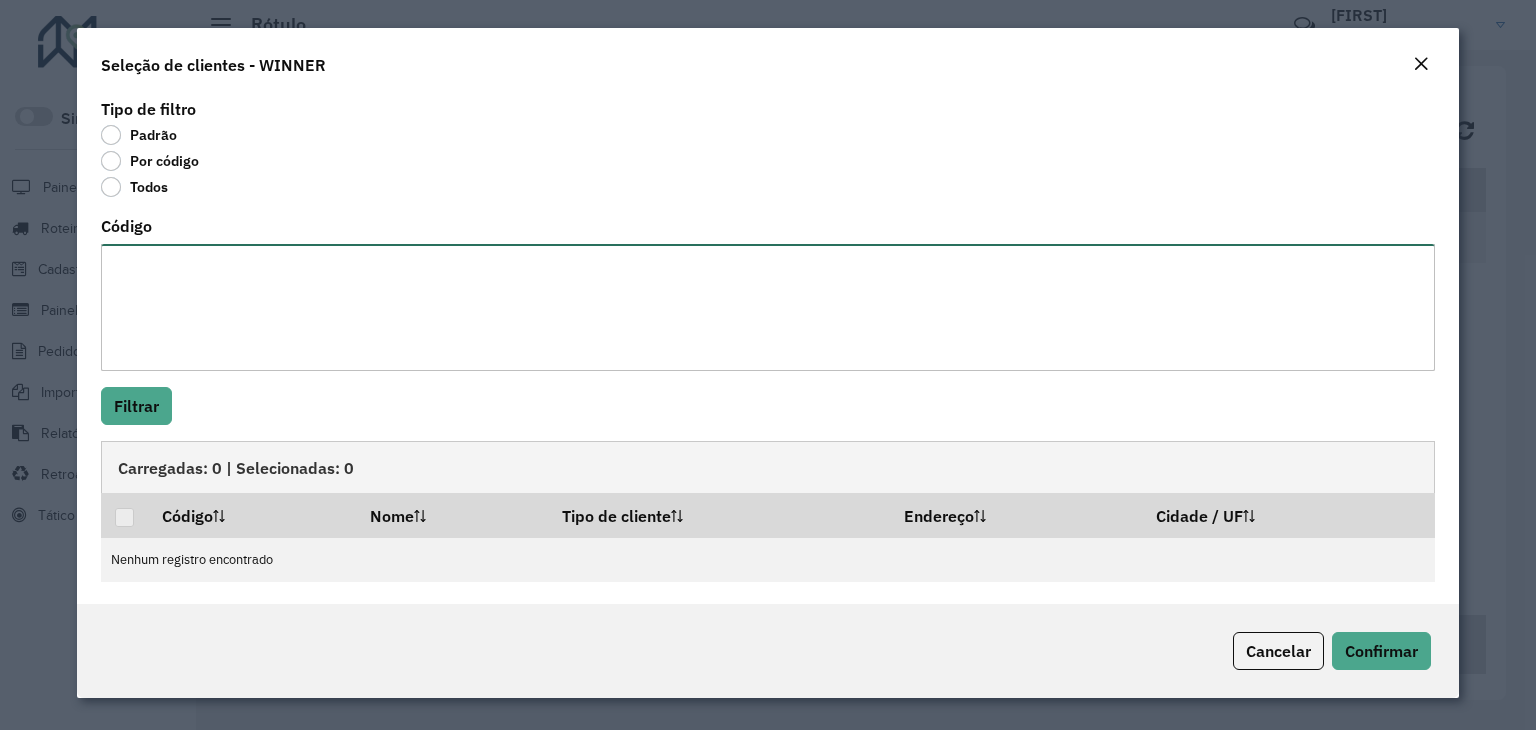 click on "Código" at bounding box center (768, 307) 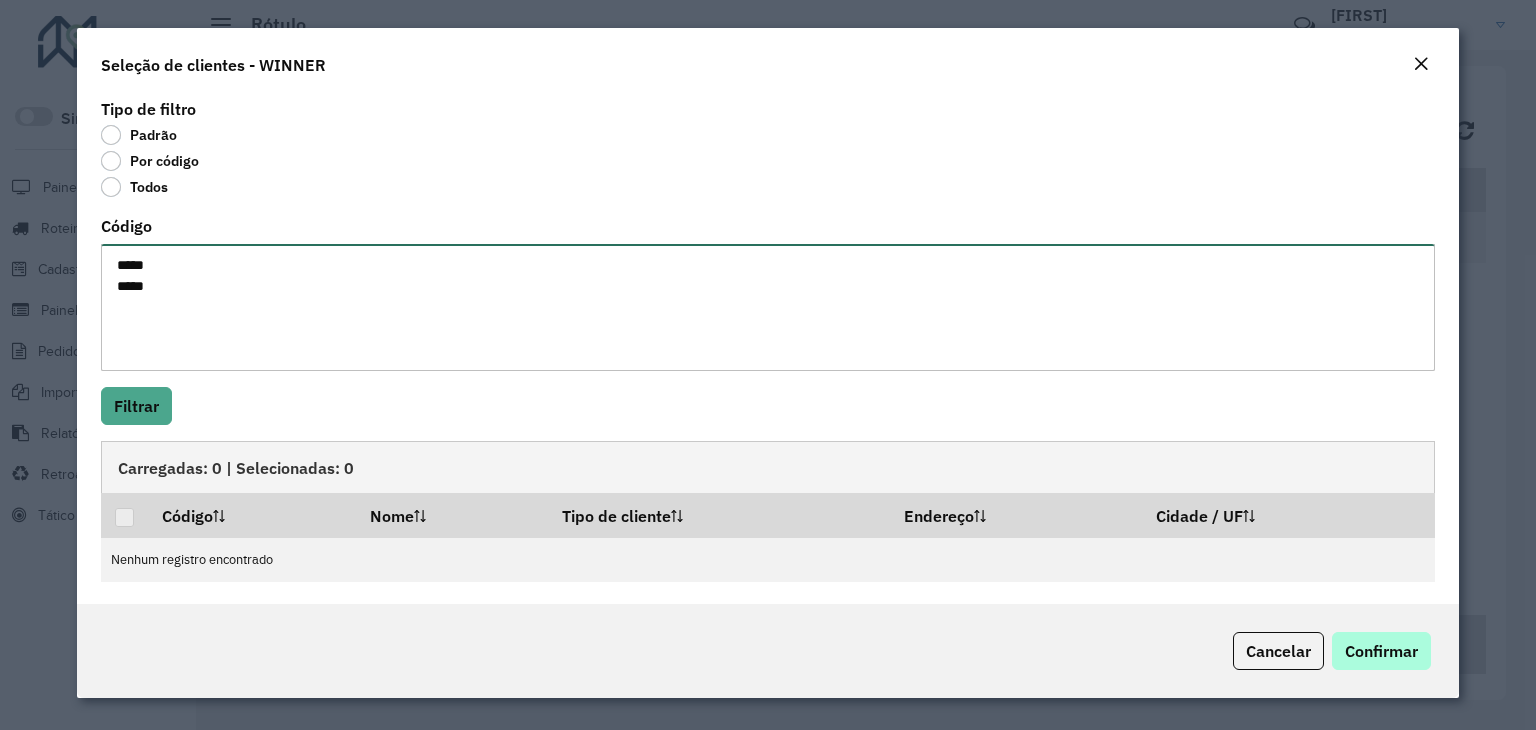 type on "*****
*****" 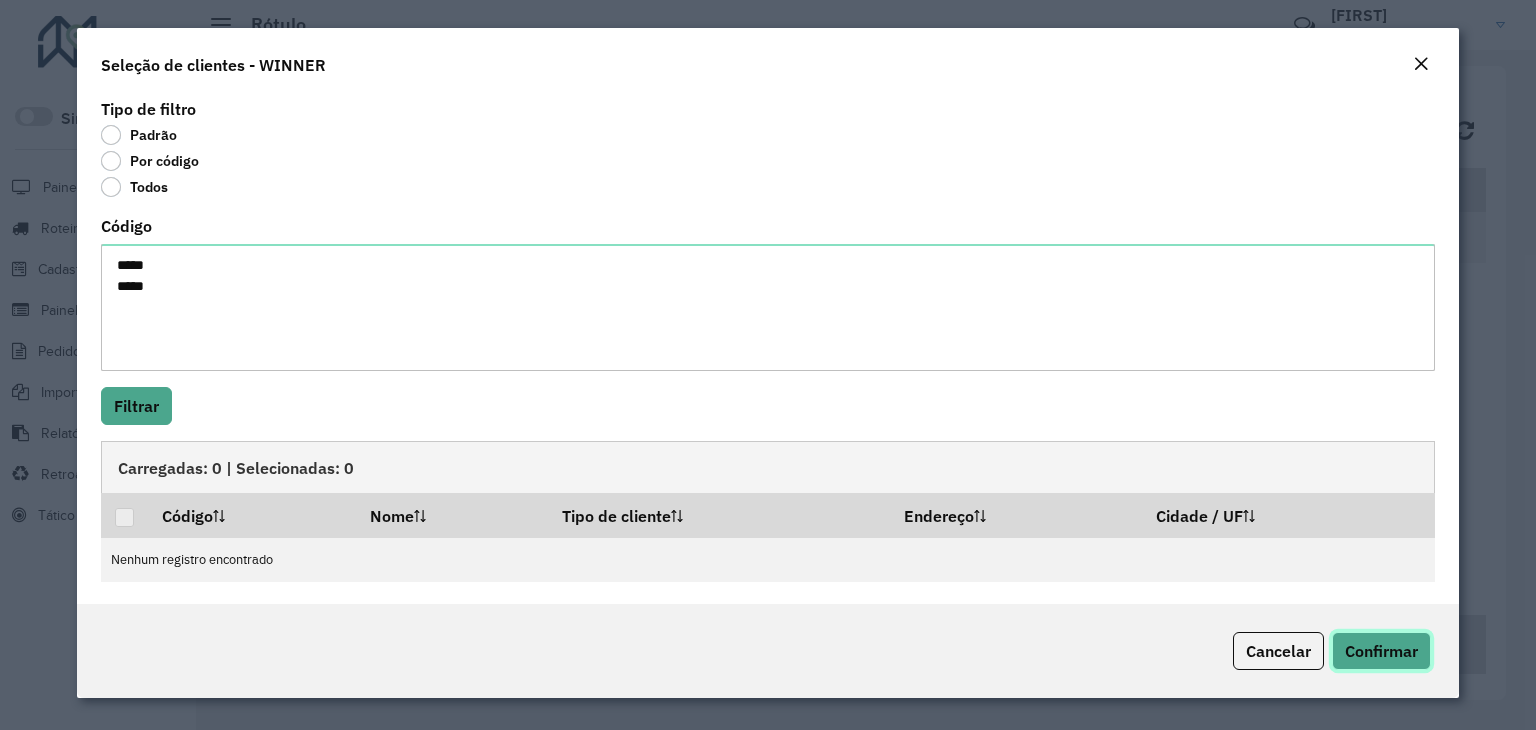 click on "Confirmar" 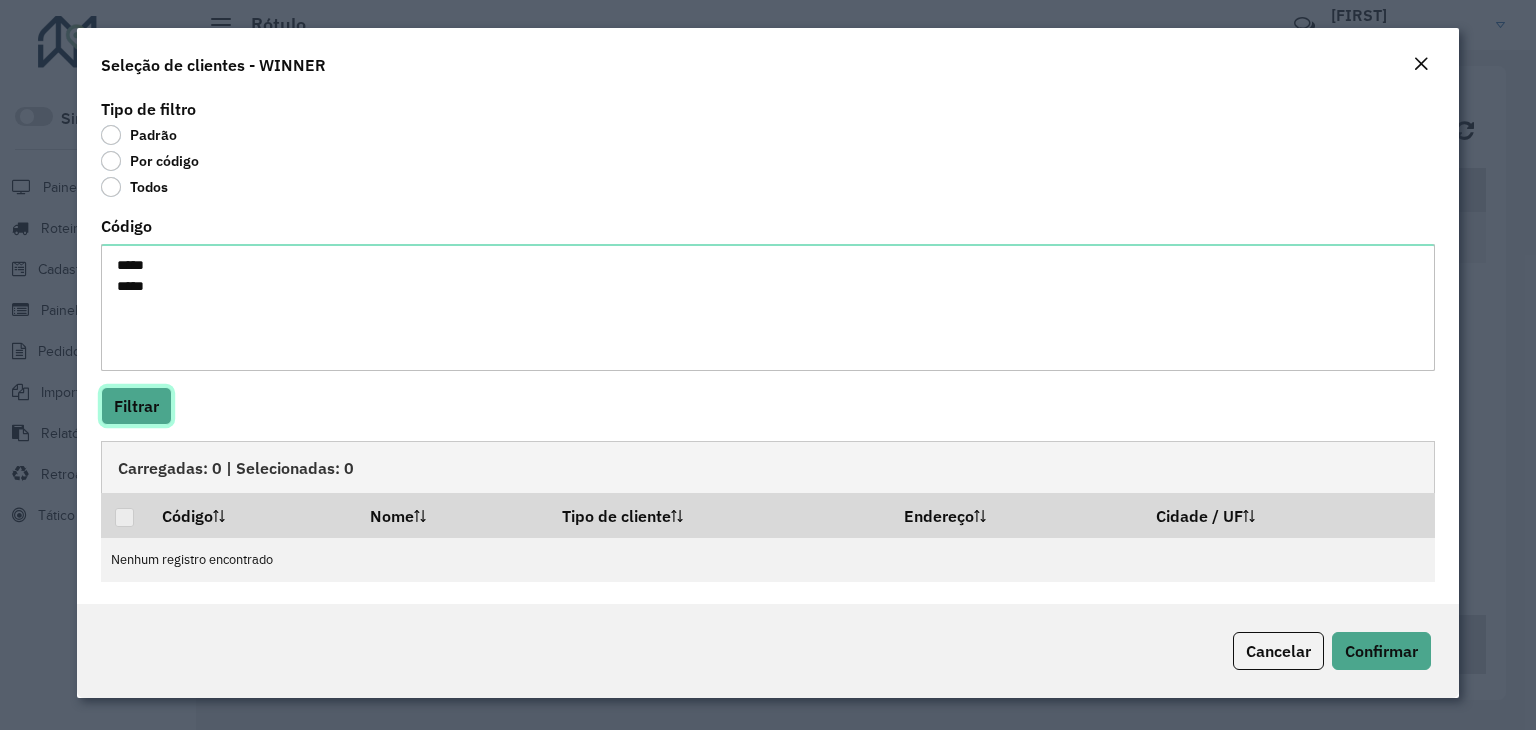 click on "Filtrar" 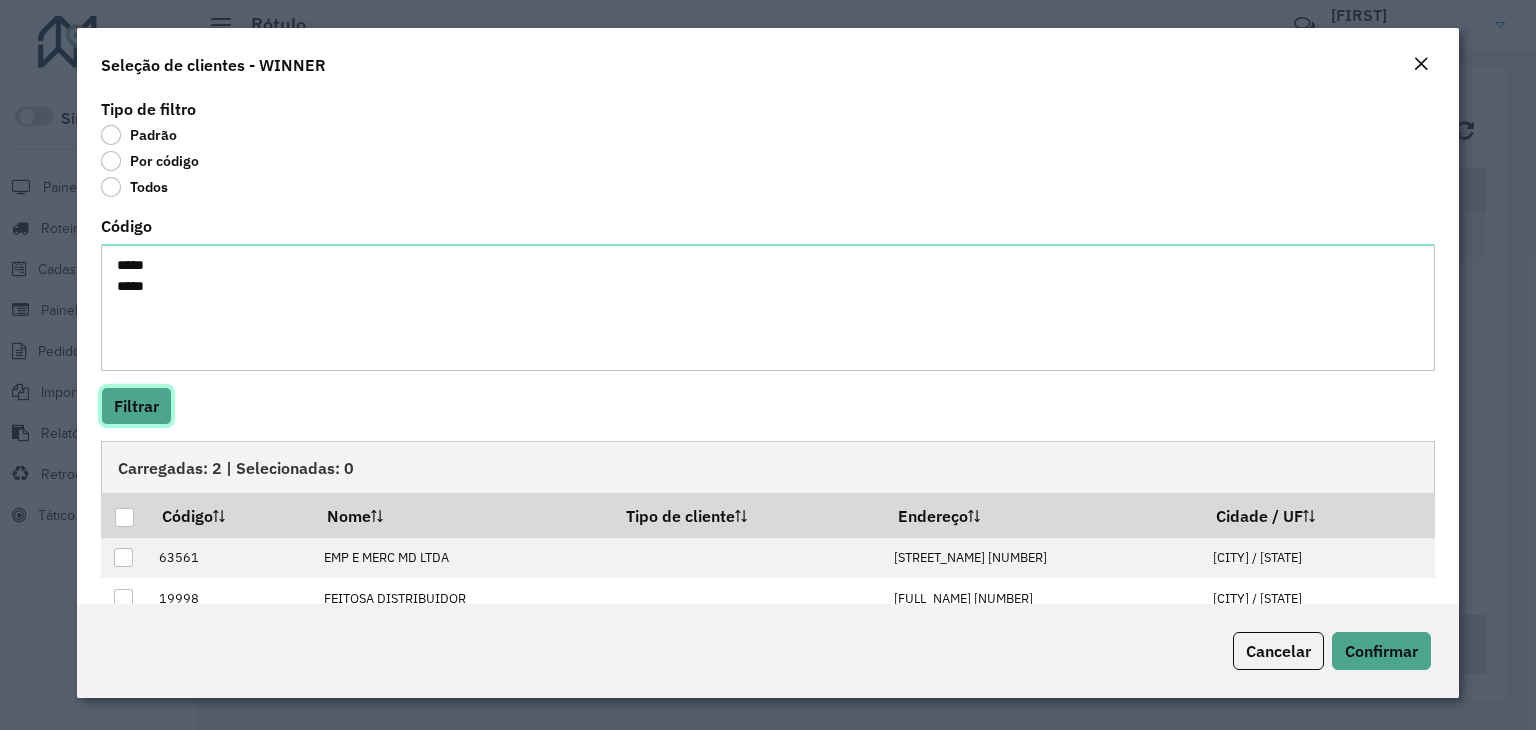 scroll, scrollTop: 39, scrollLeft: 0, axis: vertical 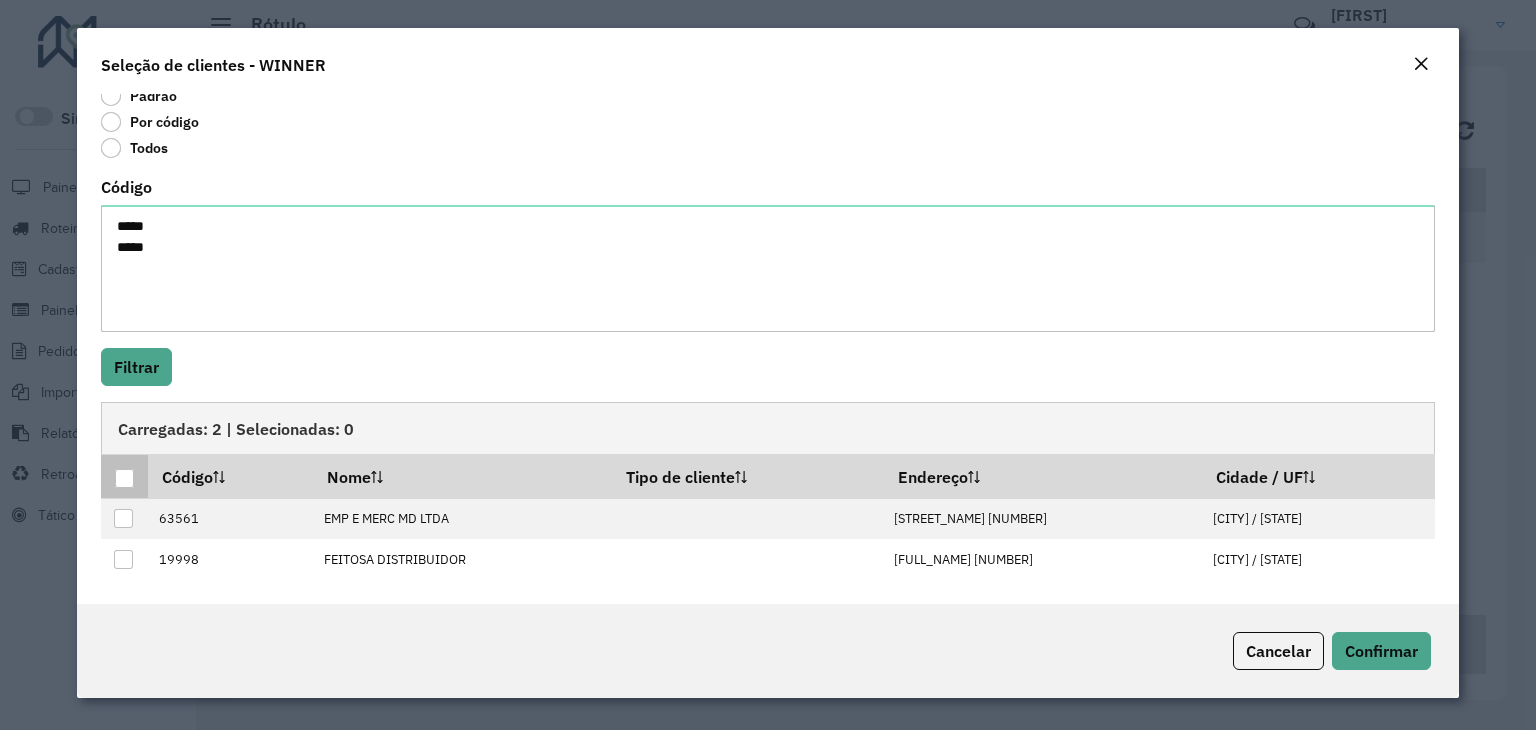 click at bounding box center (124, 478) 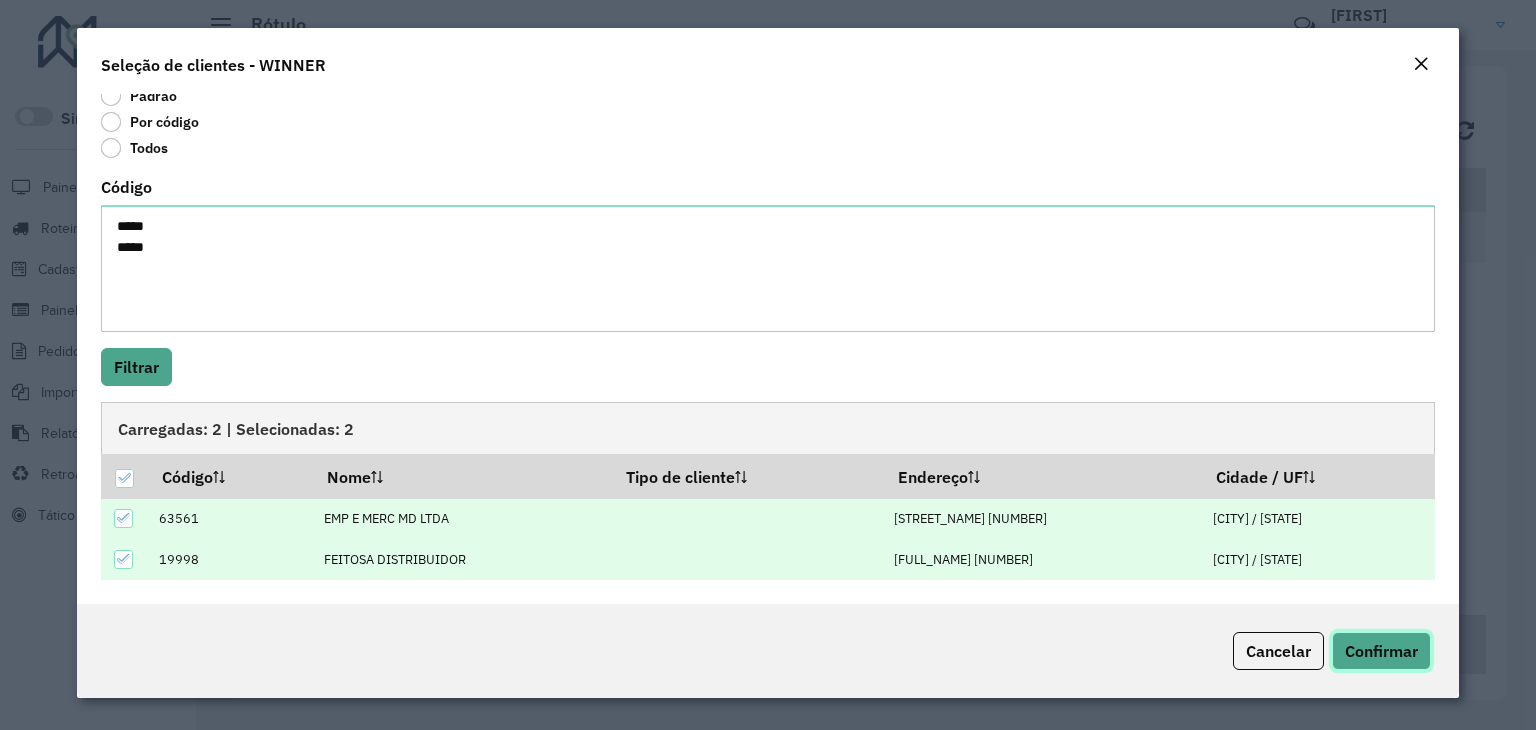 click on "Confirmar" 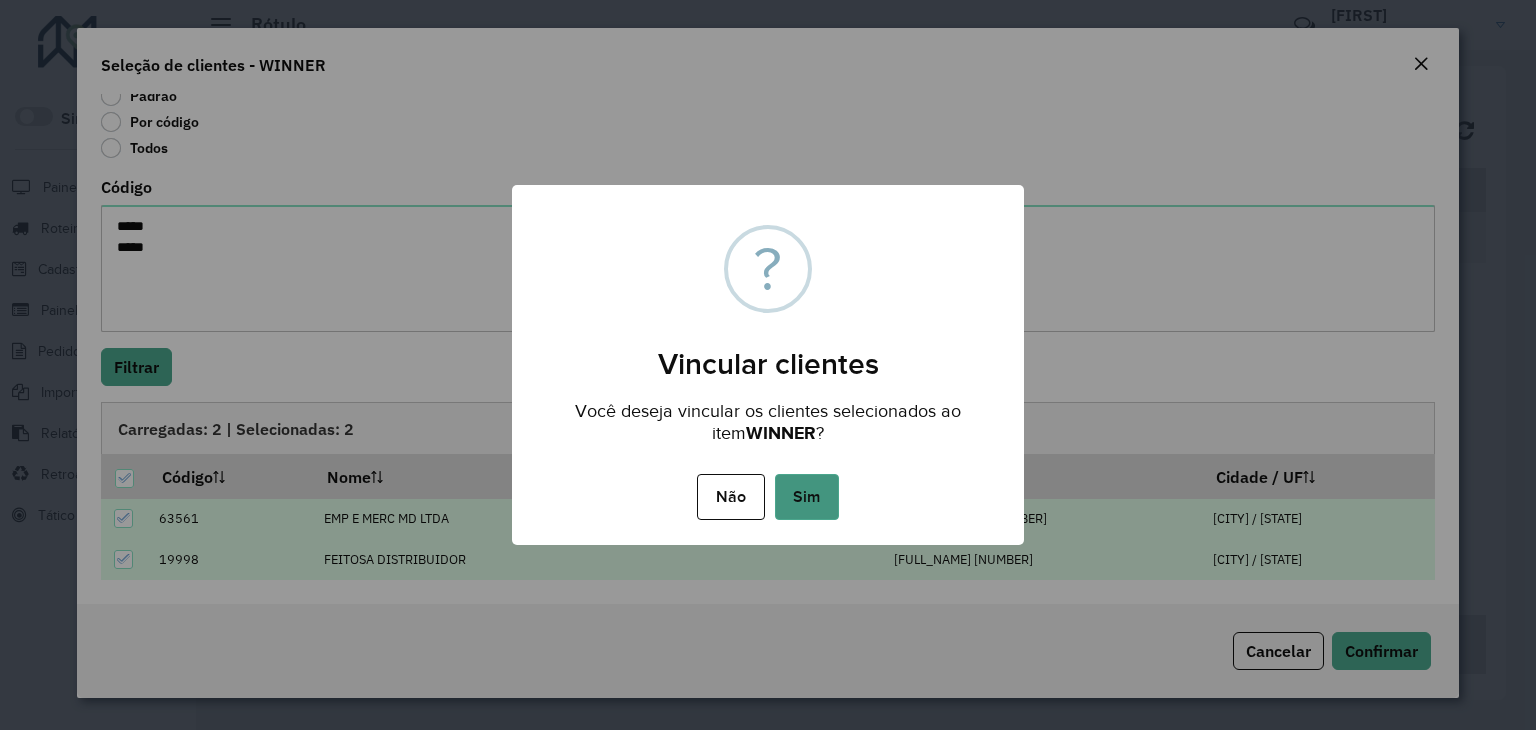click on "Sim" at bounding box center (807, 497) 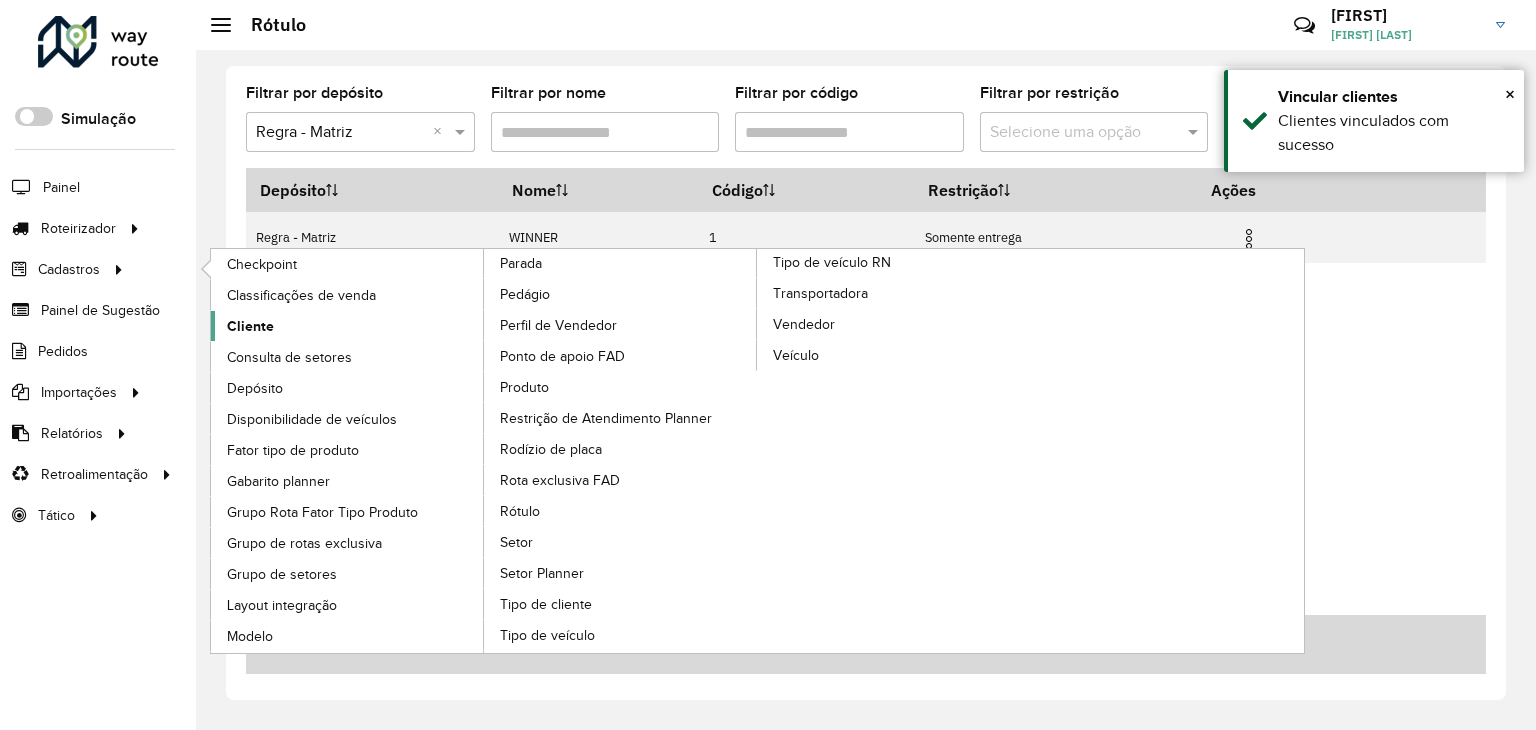 click on "Cliente" 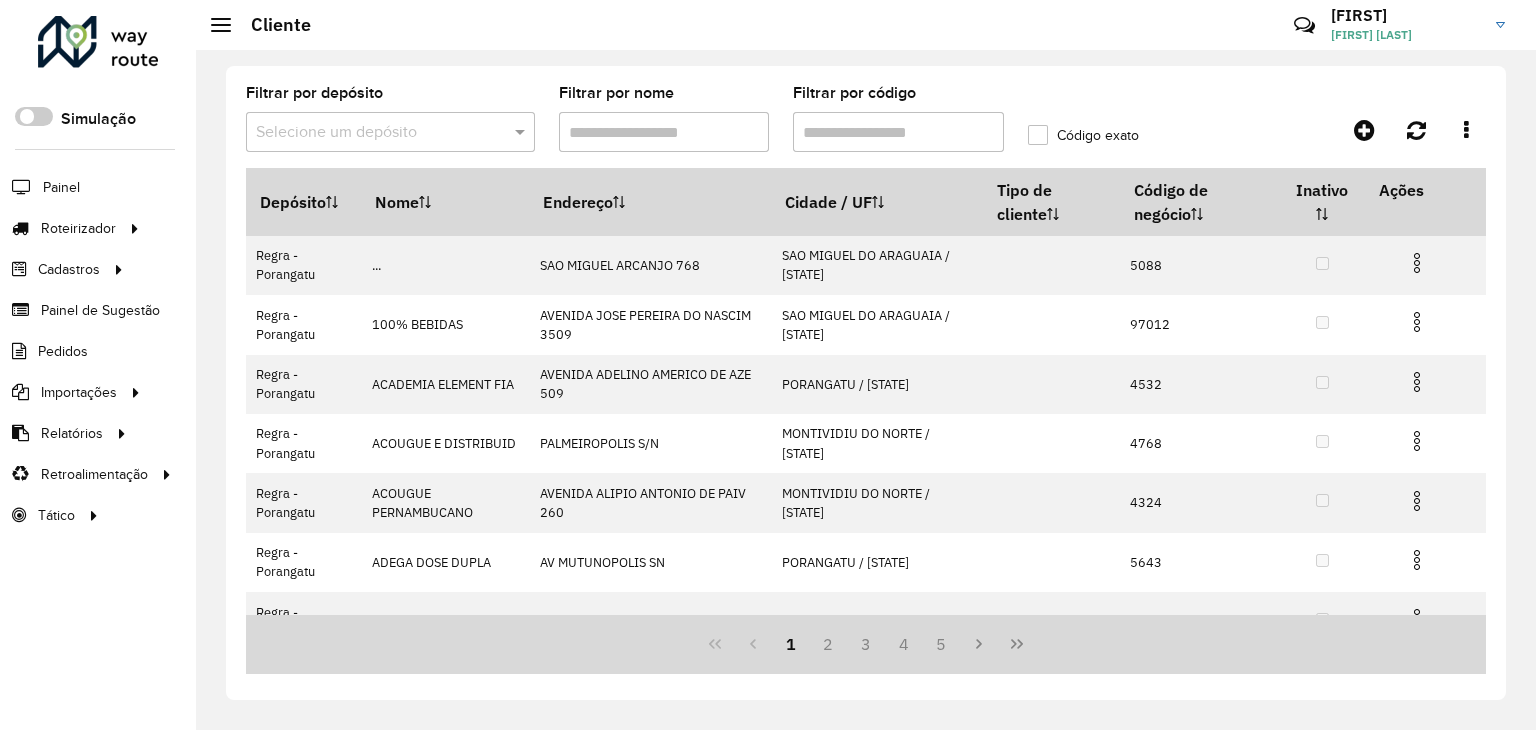 click on "Filtrar por nome" at bounding box center [664, 132] 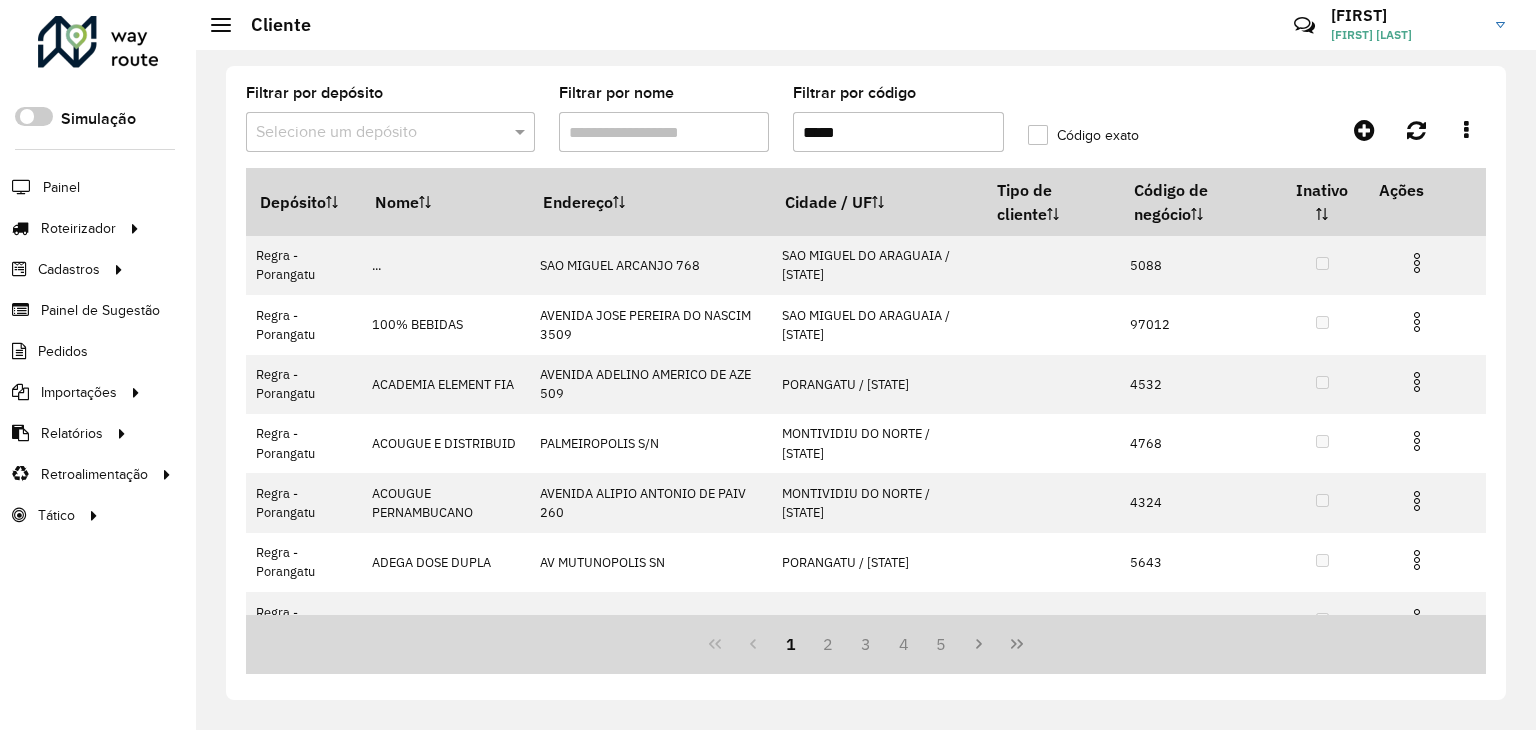 type on "*****" 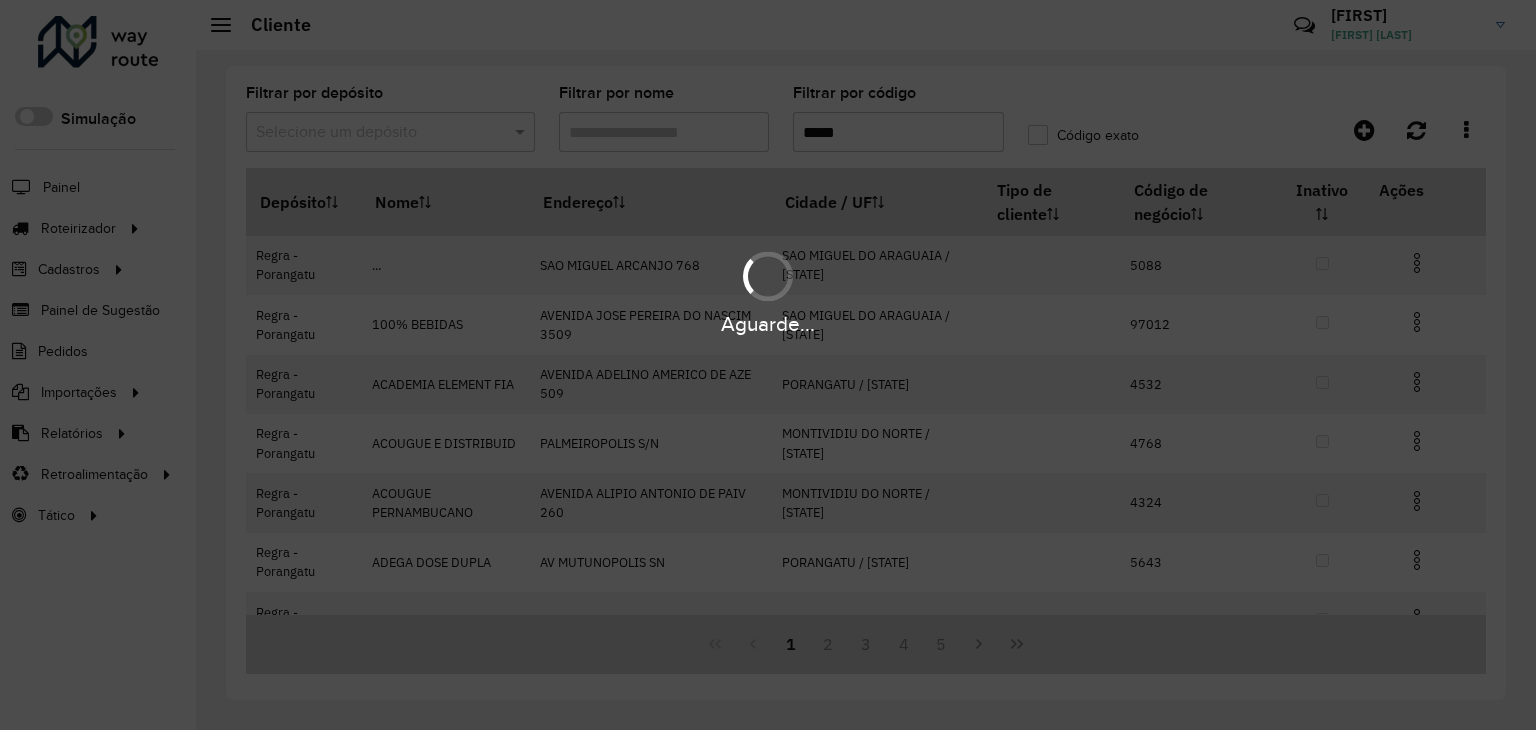 click on "Aguarde..." at bounding box center [768, 365] 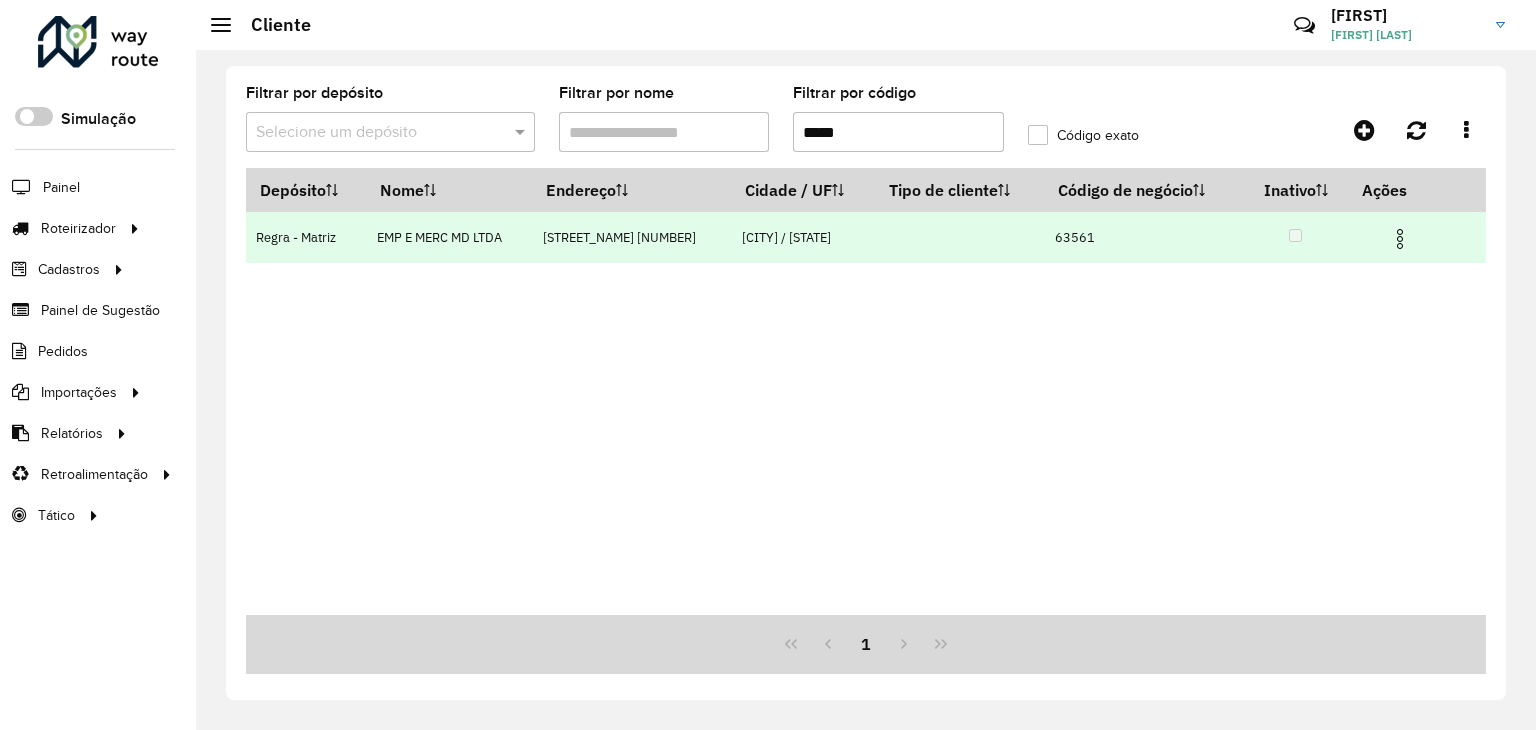 click at bounding box center (1400, 239) 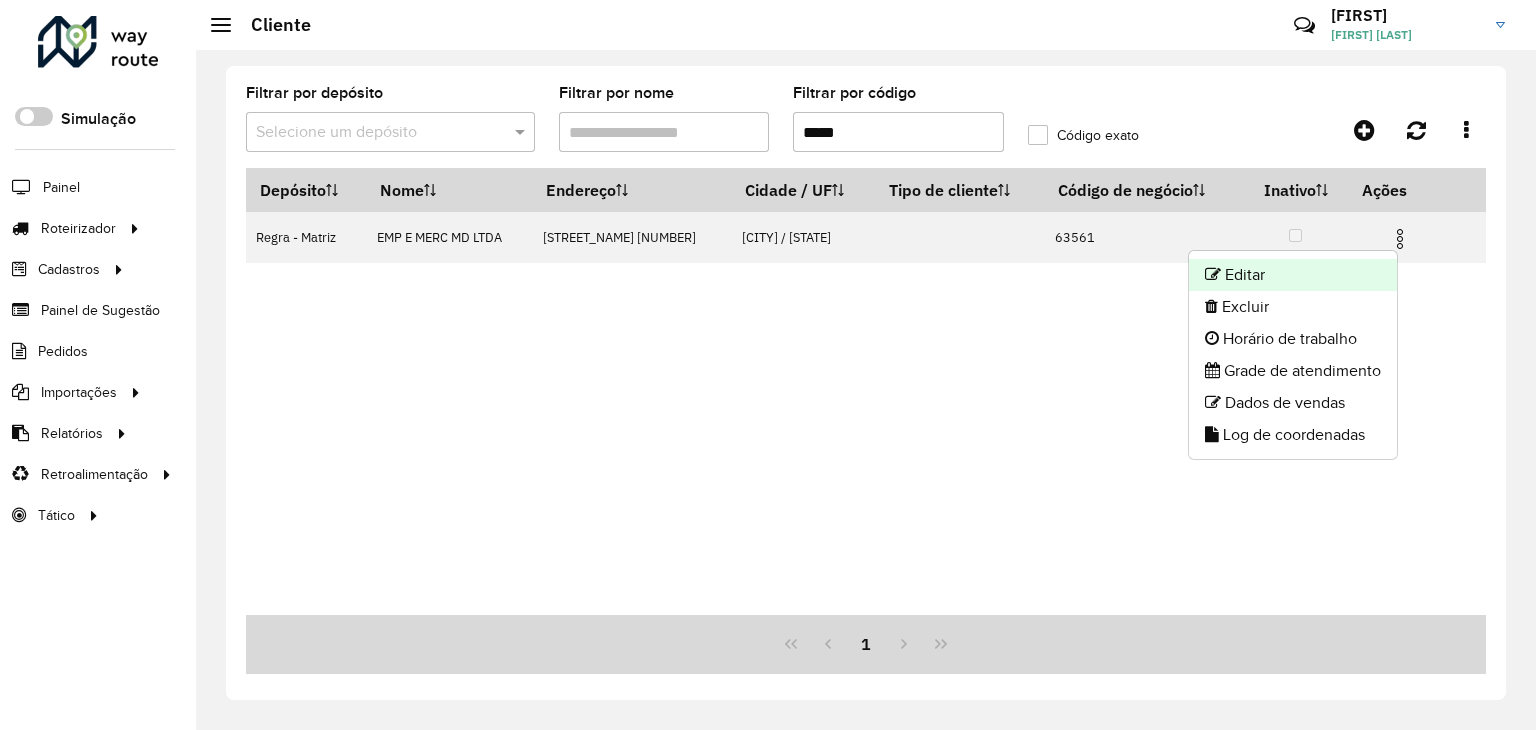 click on "Editar" 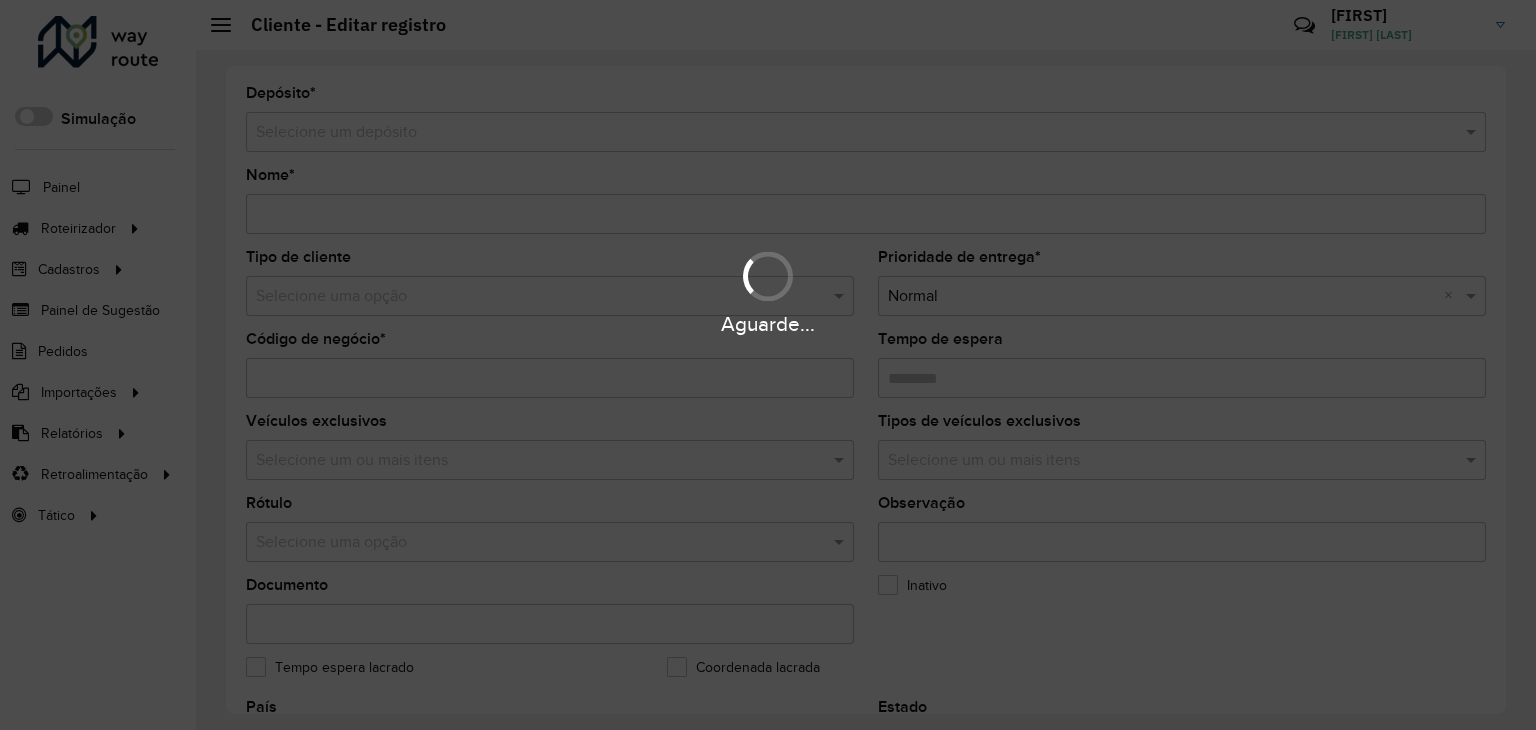 type on "**********" 